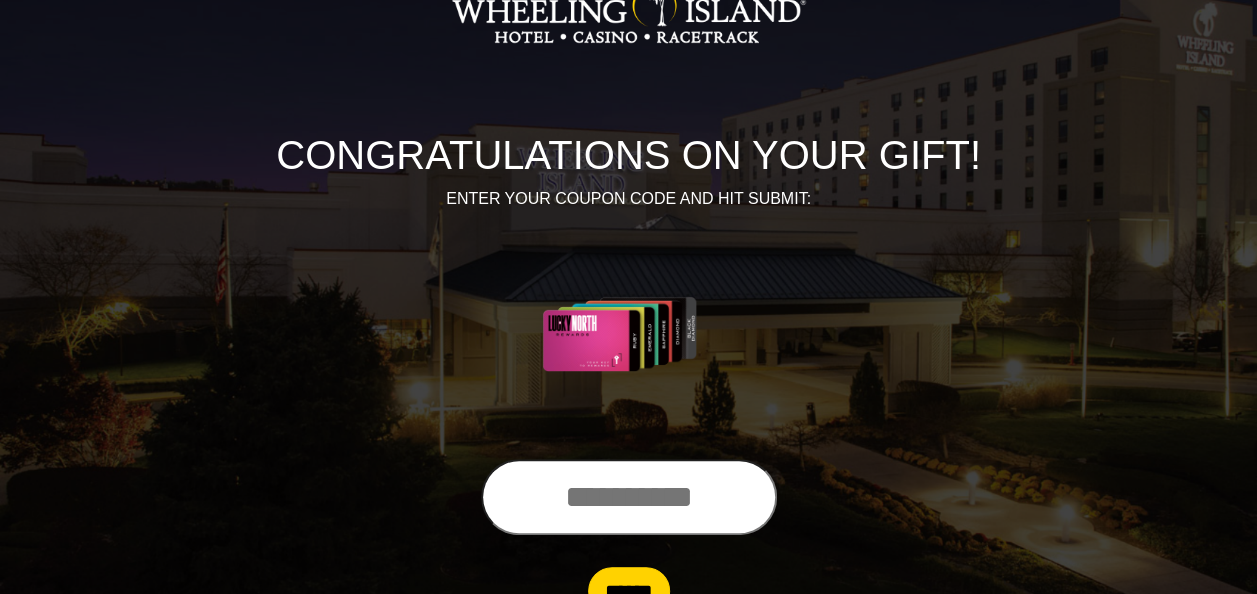 scroll, scrollTop: 187, scrollLeft: 0, axis: vertical 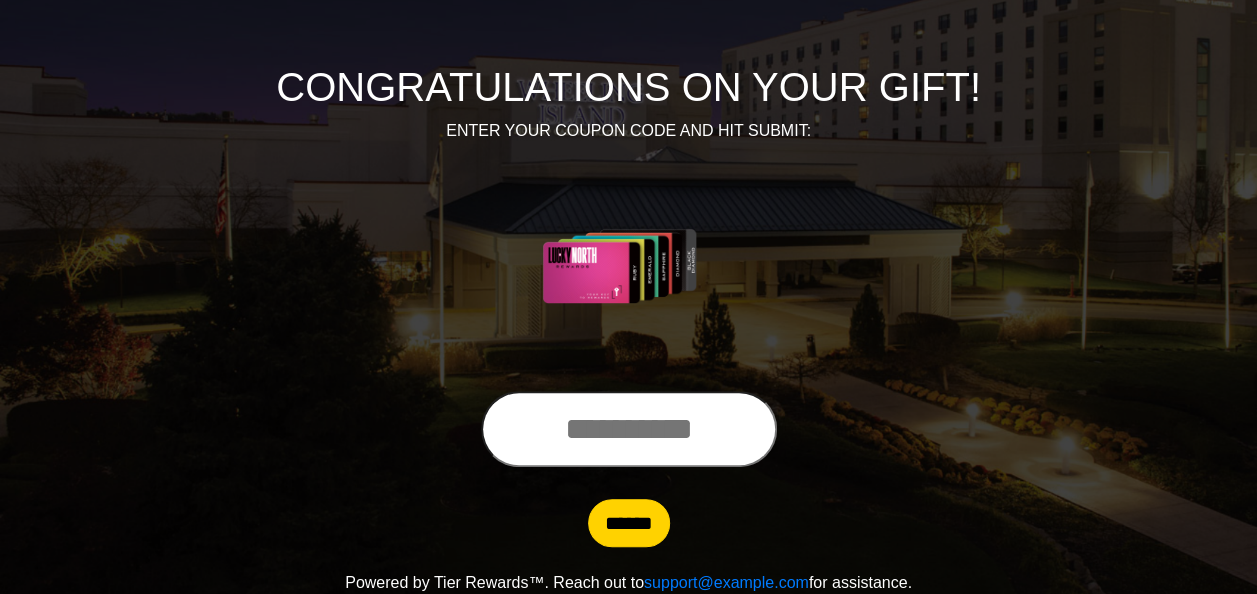 click at bounding box center (629, 429) 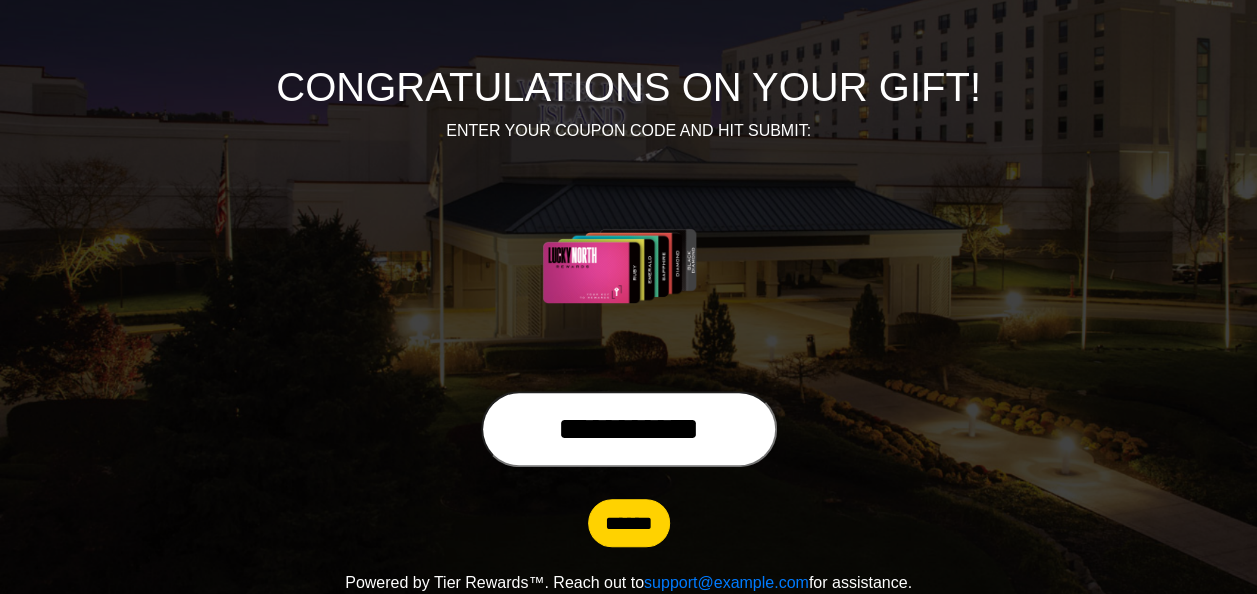 type on "**********" 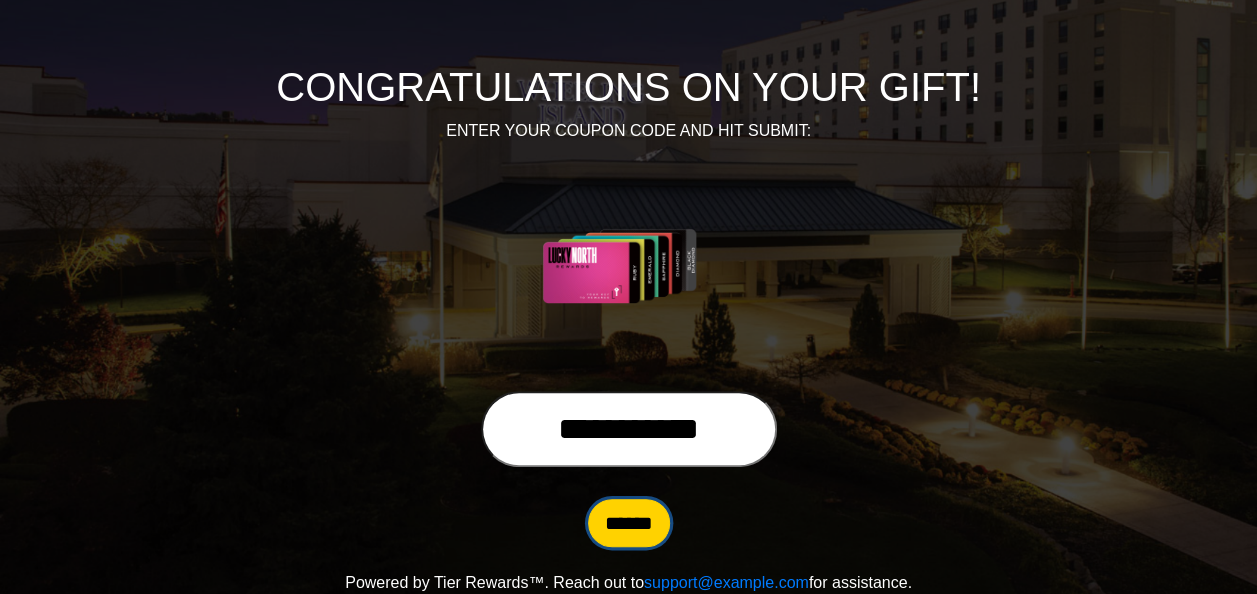 click on "******" at bounding box center (629, 523) 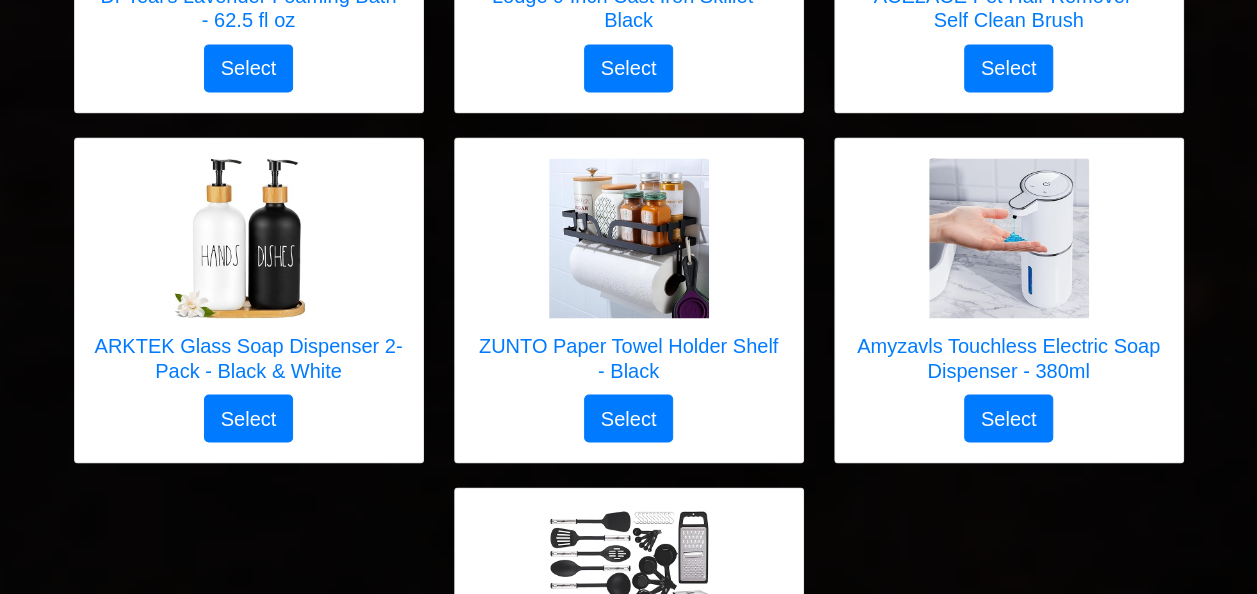 scroll, scrollTop: 9100, scrollLeft: 0, axis: vertical 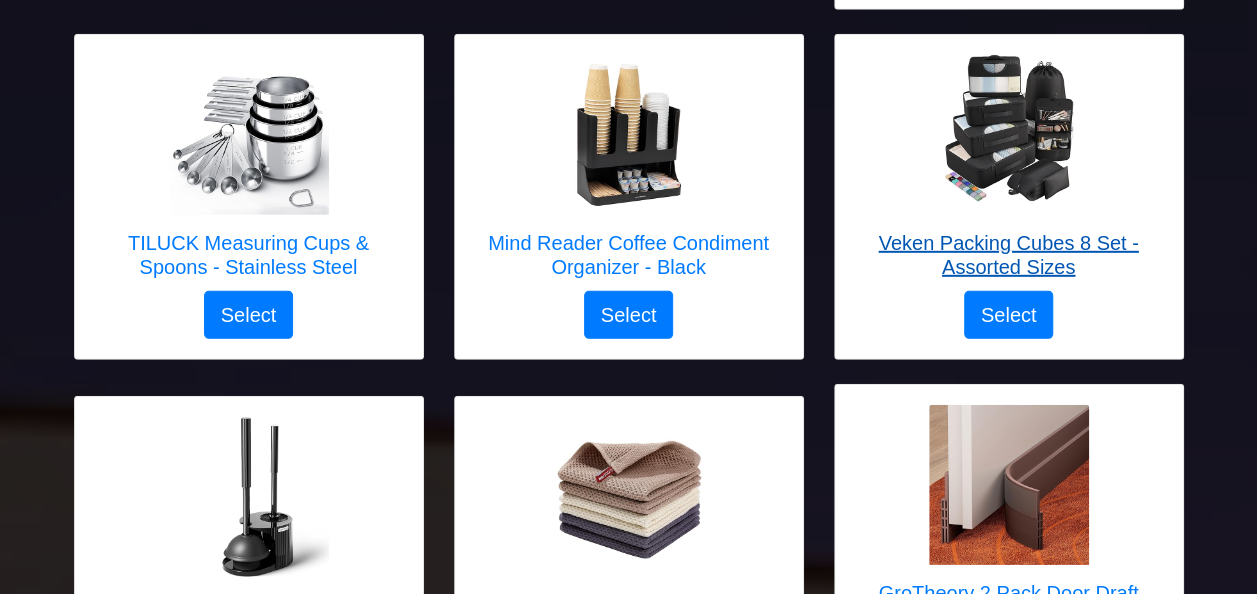 click at bounding box center [1009, 135] 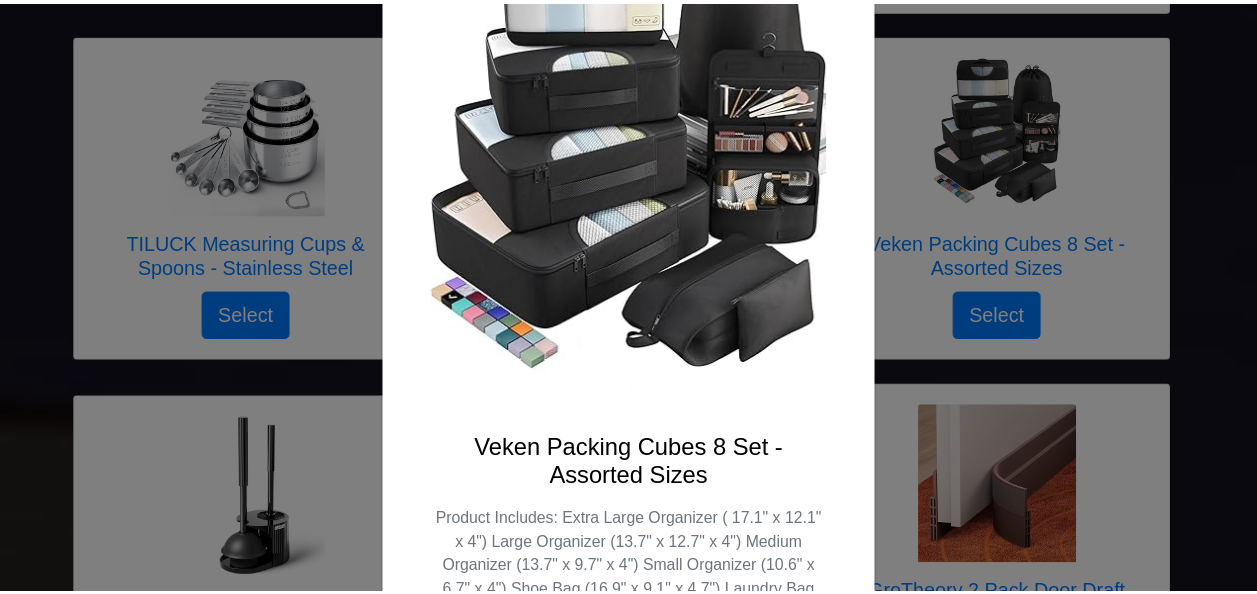 scroll, scrollTop: 0, scrollLeft: 0, axis: both 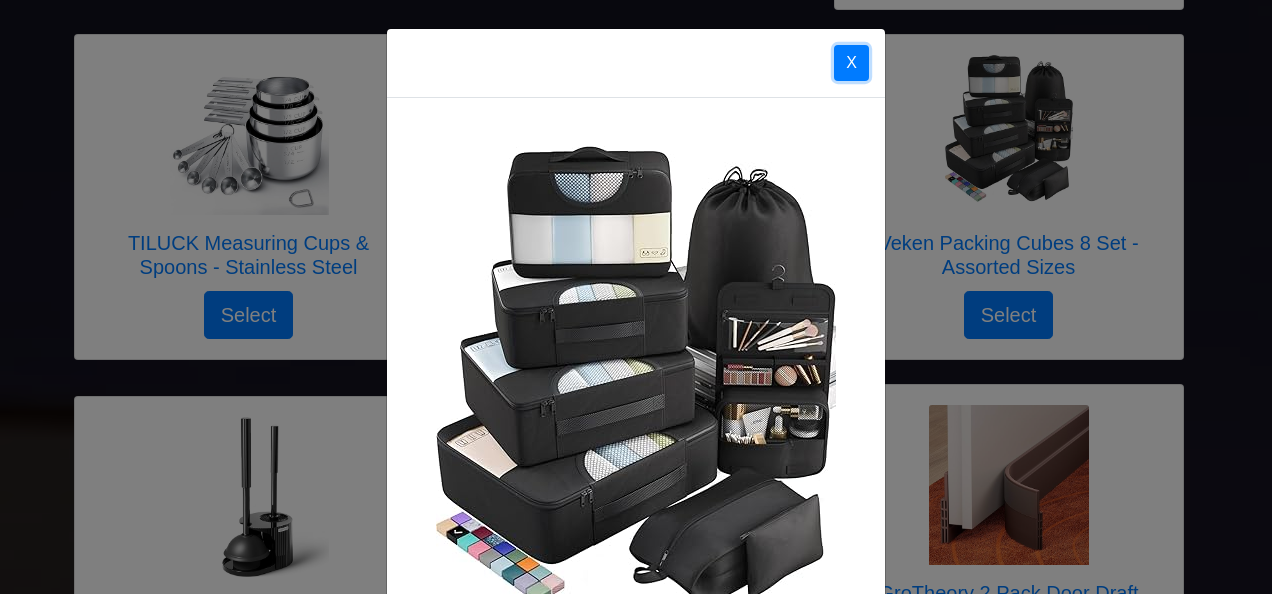 click on "X" at bounding box center [851, 63] 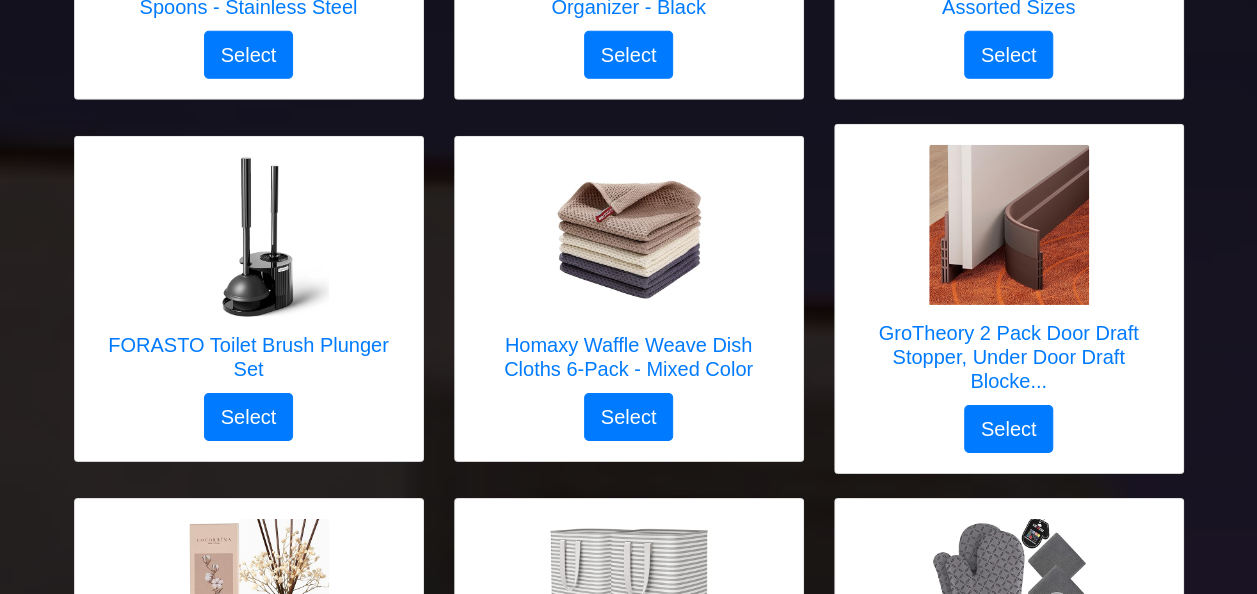 scroll, scrollTop: 3000, scrollLeft: 0, axis: vertical 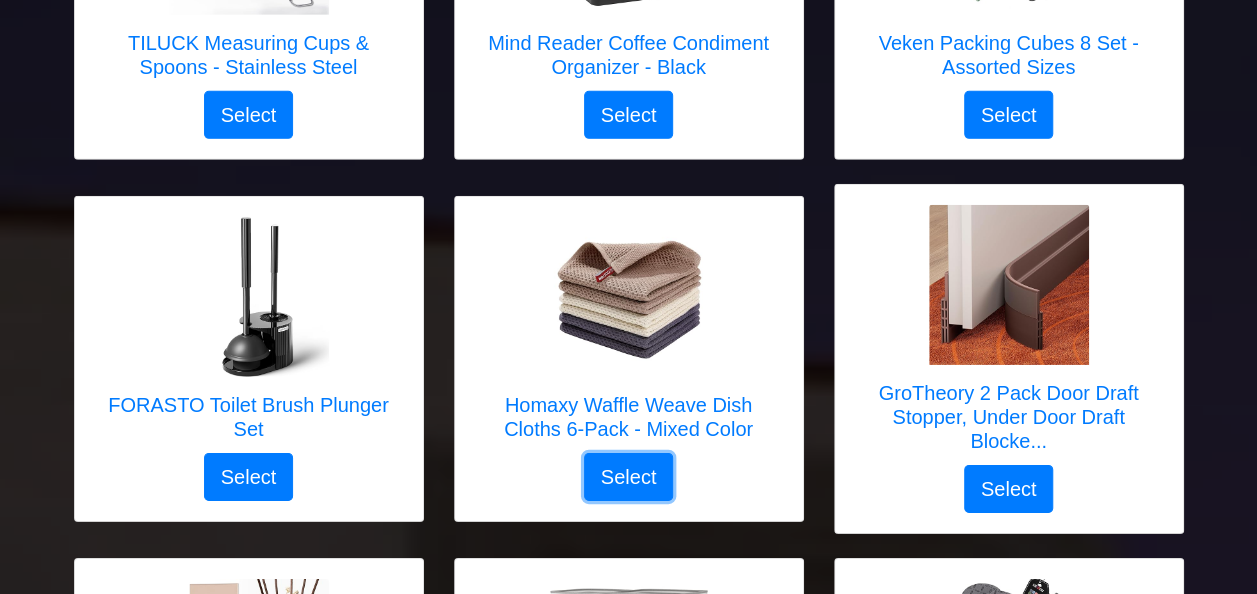 click on "Select" at bounding box center (629, 477) 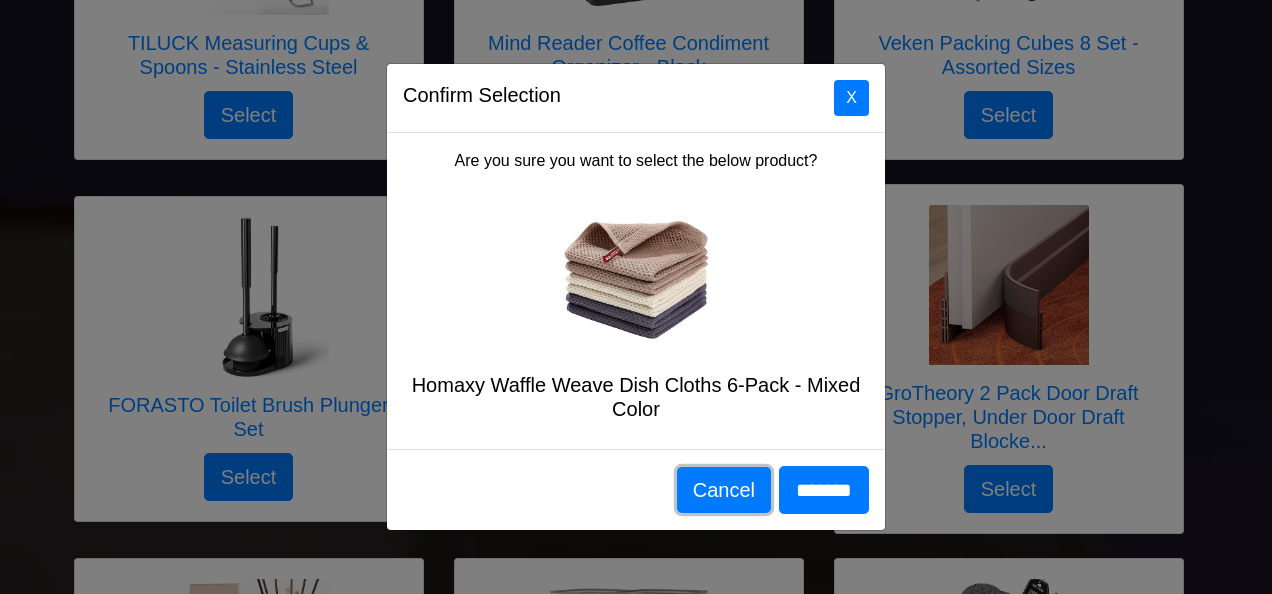 click on "Cancel" at bounding box center [724, 490] 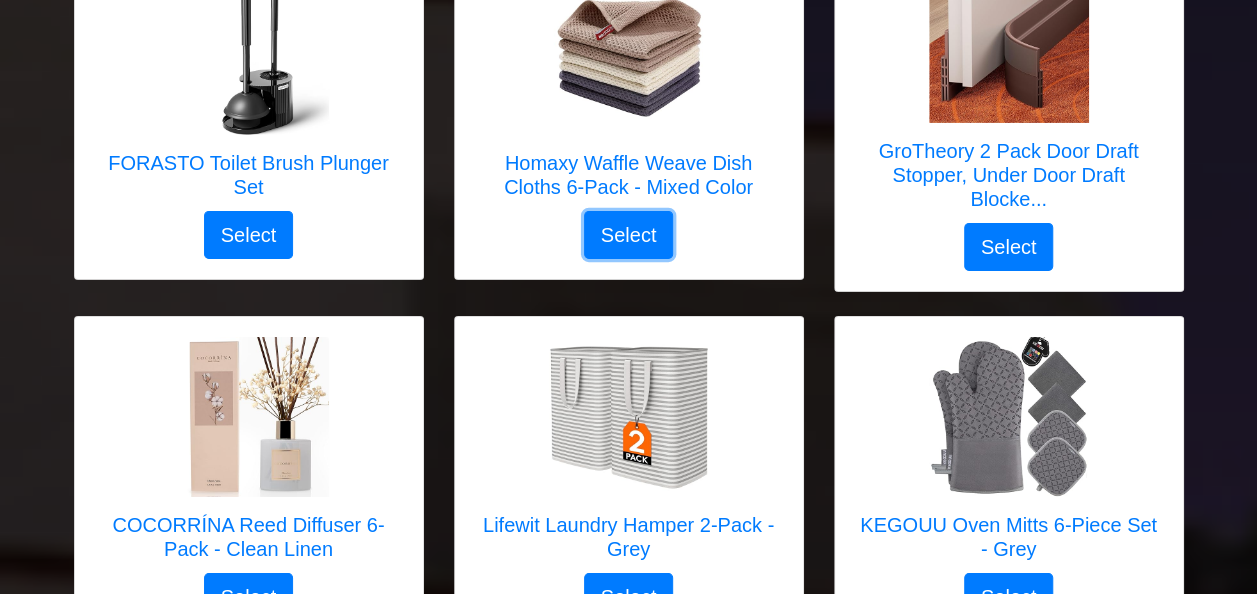 scroll, scrollTop: 3100, scrollLeft: 0, axis: vertical 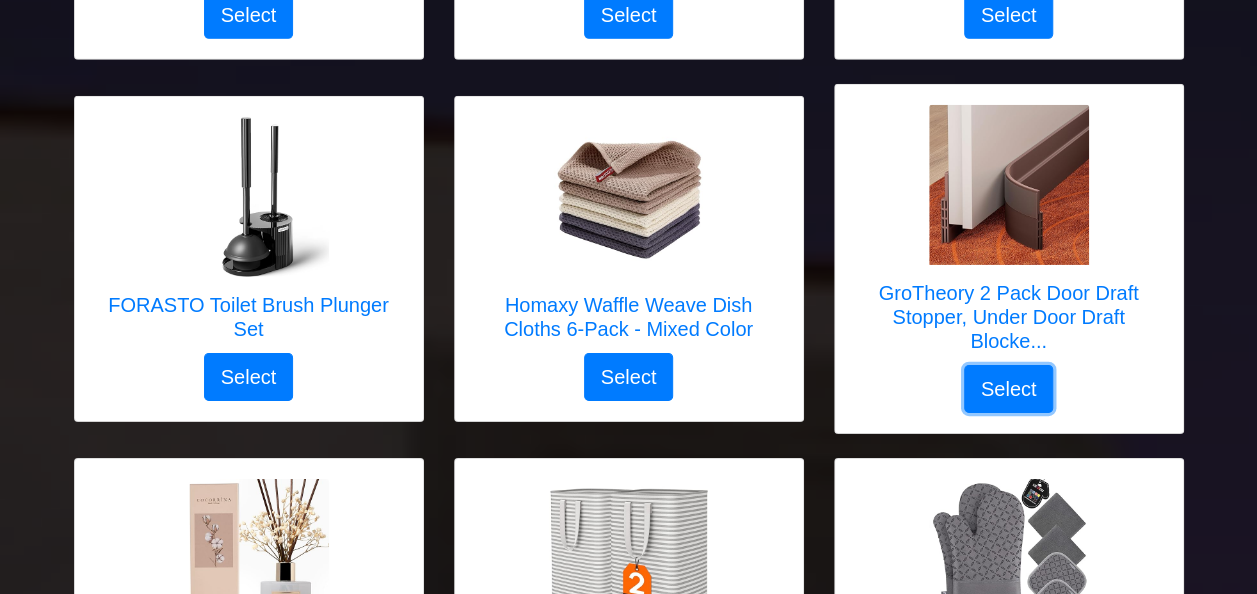 click on "Select" at bounding box center (1009, 389) 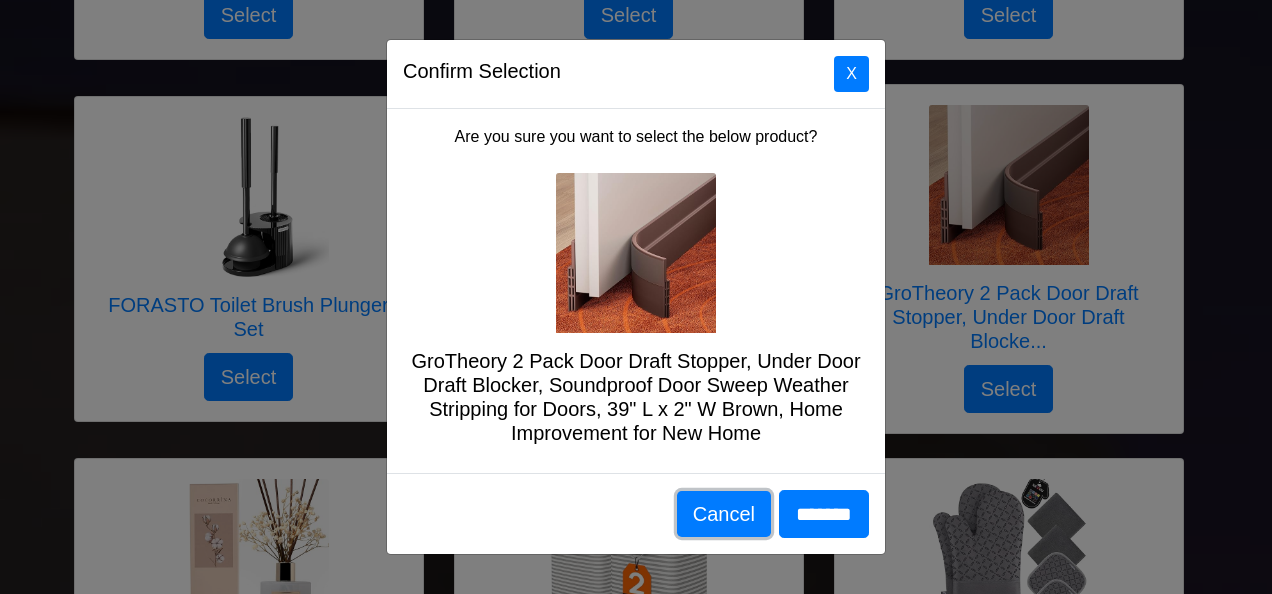 click on "Cancel" at bounding box center (724, 514) 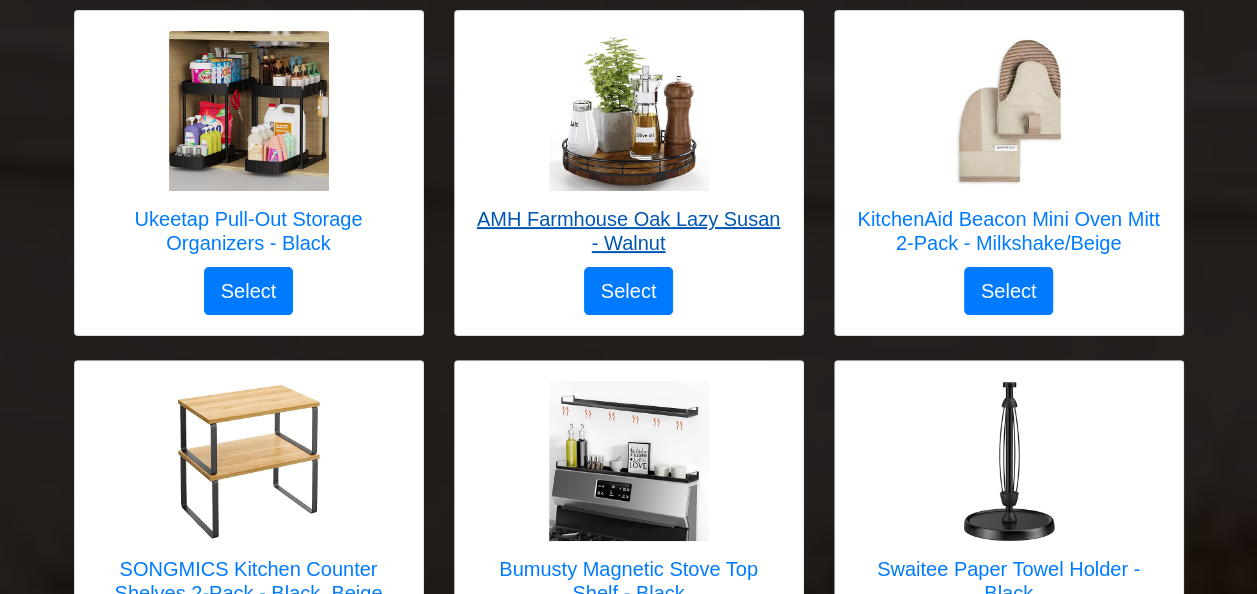 scroll, scrollTop: 3900, scrollLeft: 0, axis: vertical 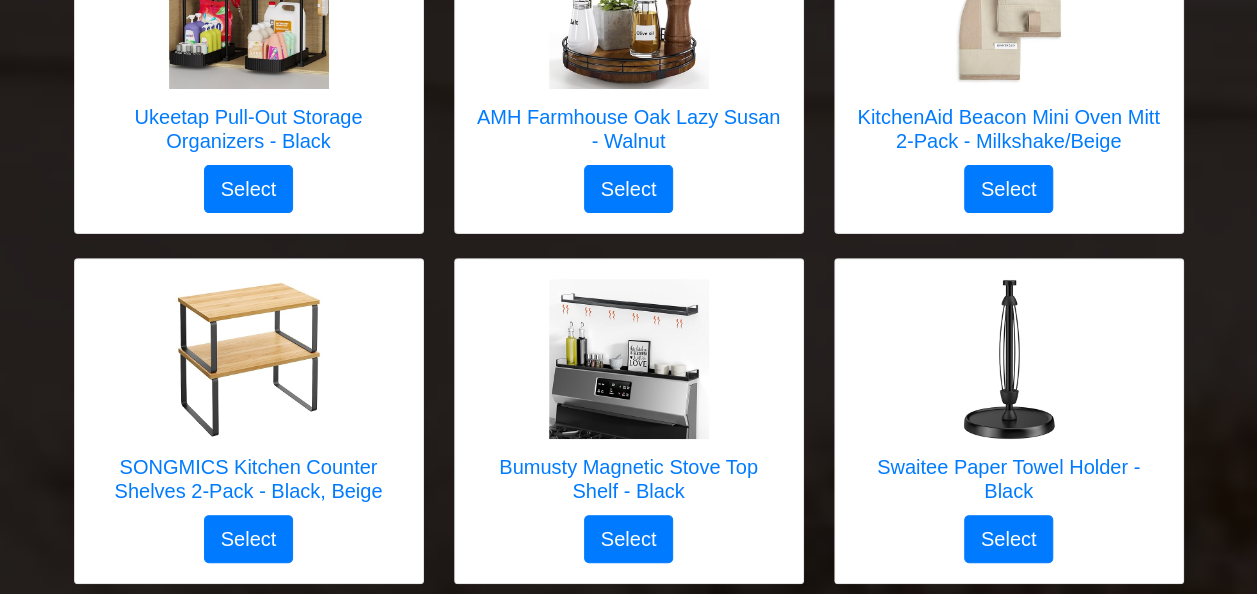 drag, startPoint x: 495, startPoint y: 383, endPoint x: 448, endPoint y: 396, distance: 48.76474 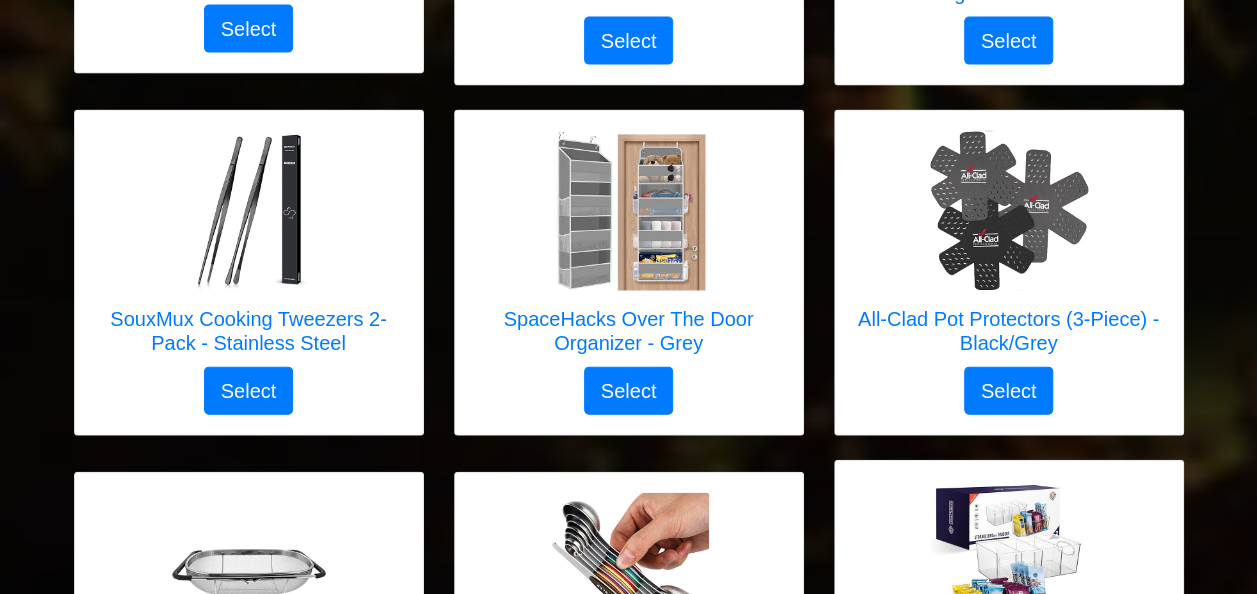 scroll, scrollTop: 5900, scrollLeft: 0, axis: vertical 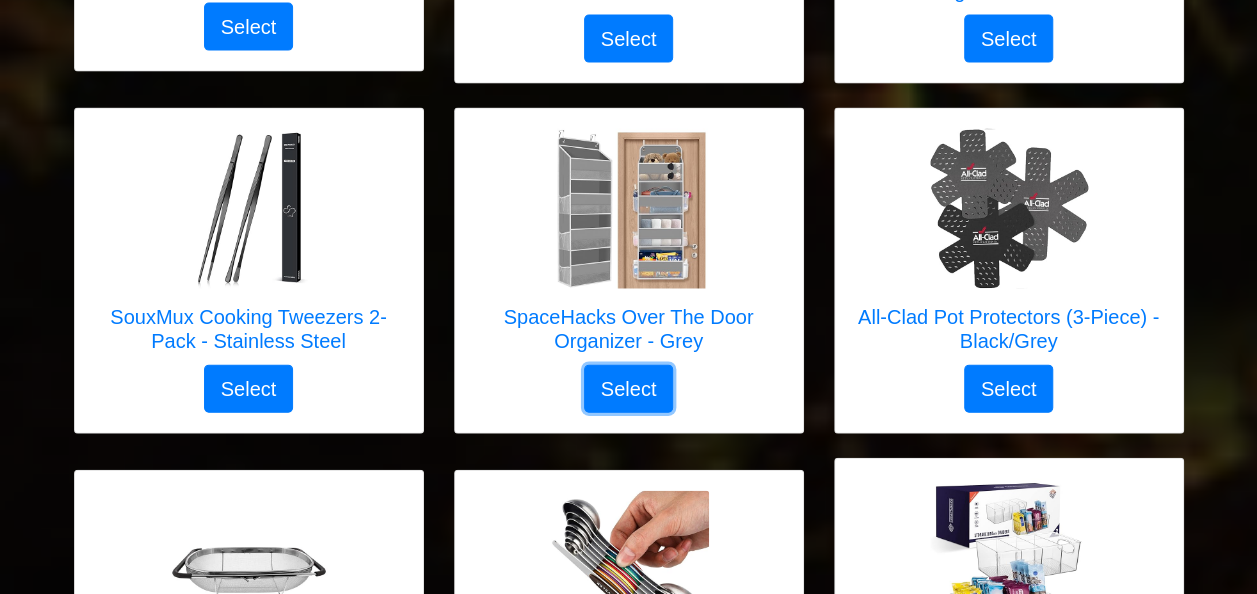 click on "Select" at bounding box center (629, 389) 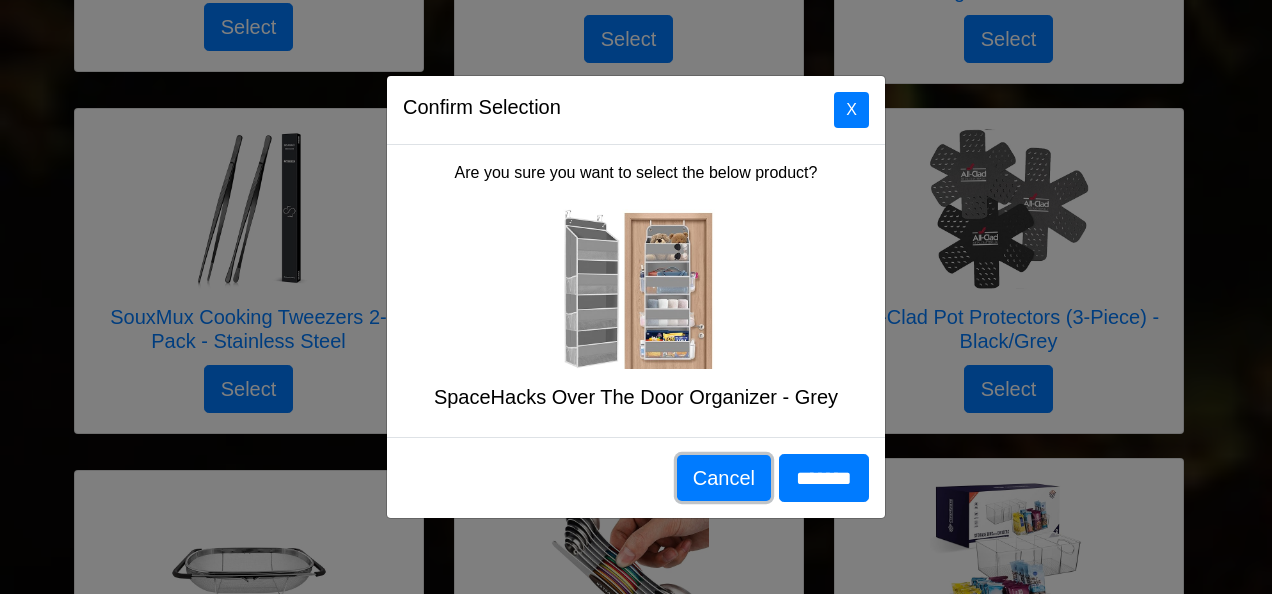 click on "Cancel" at bounding box center (724, 478) 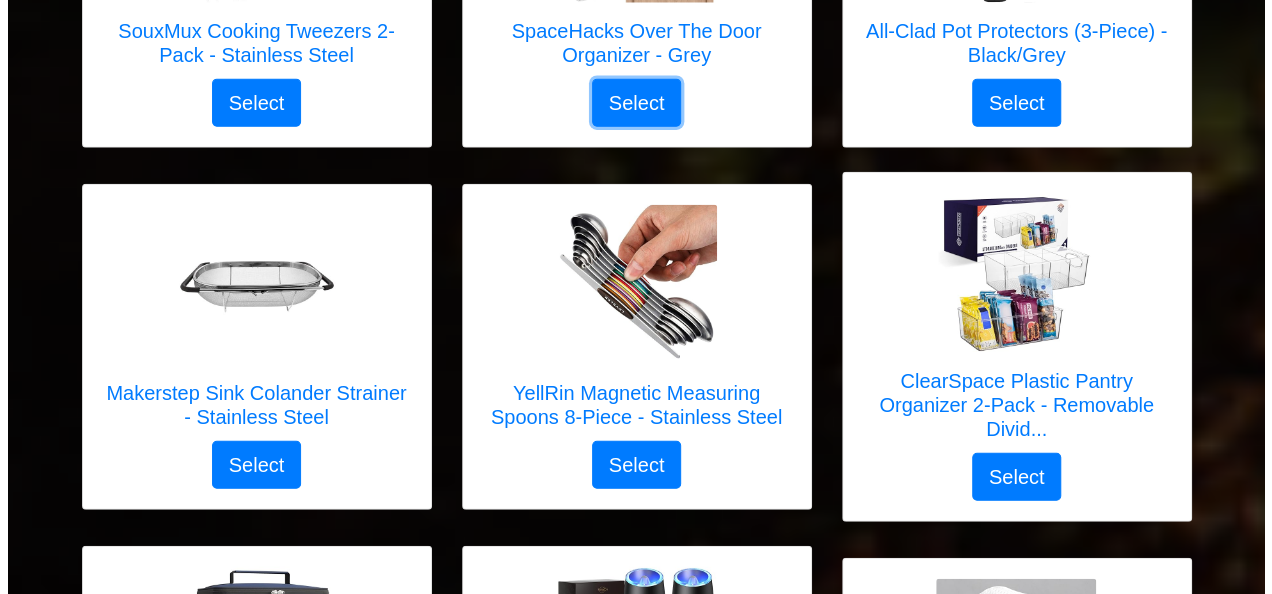 scroll, scrollTop: 6200, scrollLeft: 0, axis: vertical 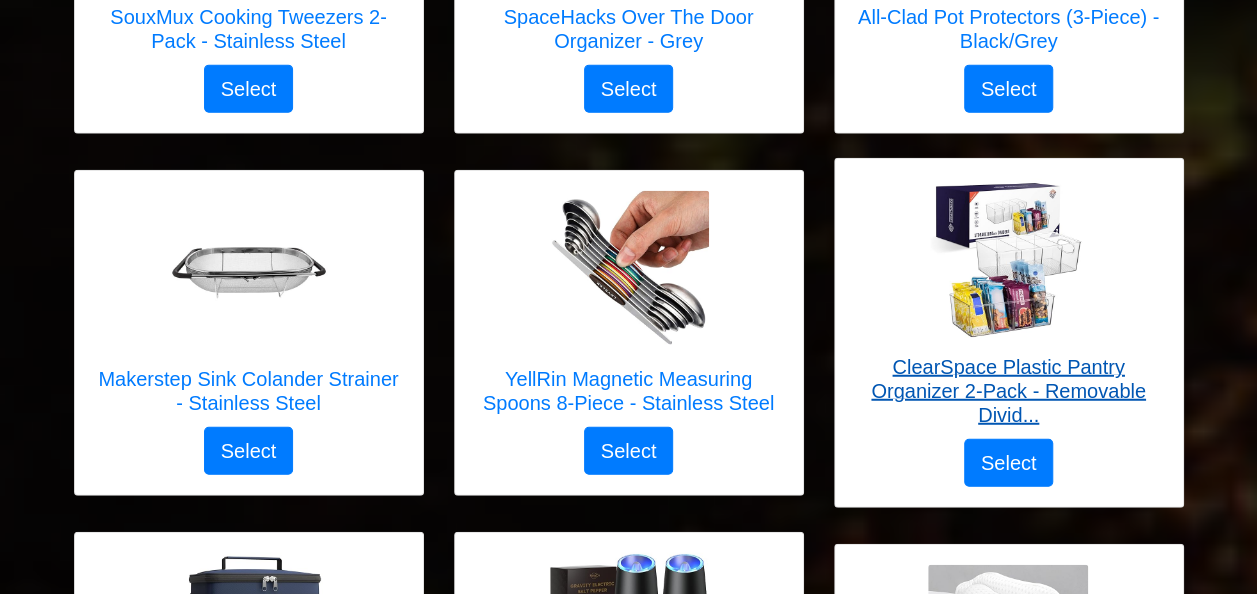 click on "ClearSpace Plastic Pantry Organizer 2-Pack - Removable Divid..." at bounding box center [1009, 391] 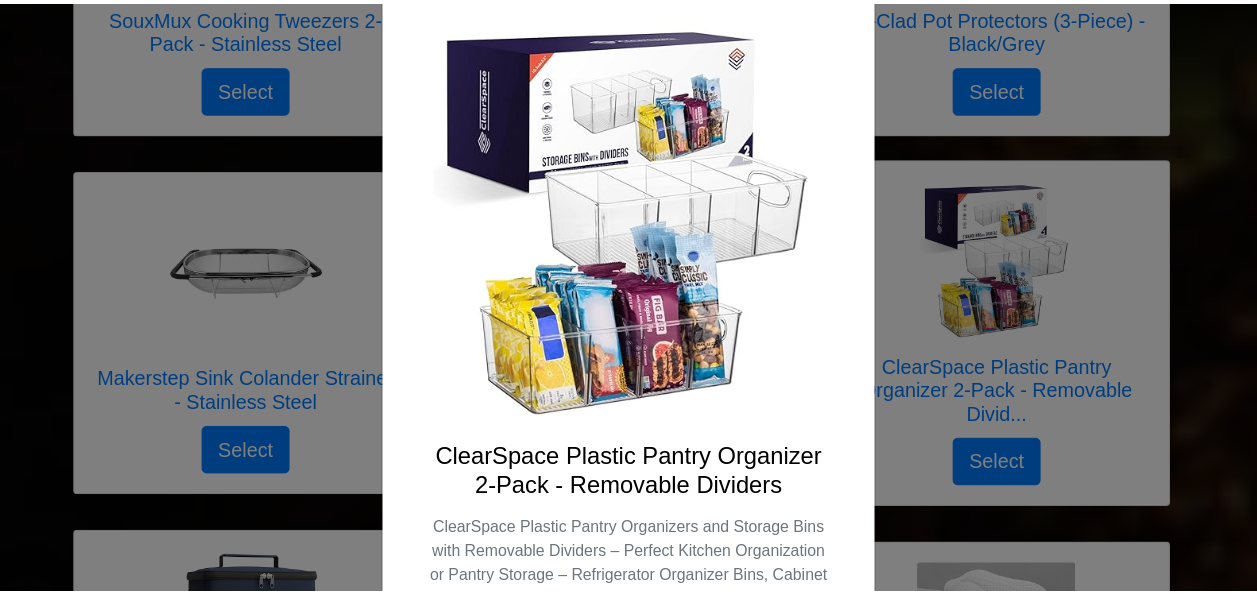 scroll, scrollTop: 0, scrollLeft: 0, axis: both 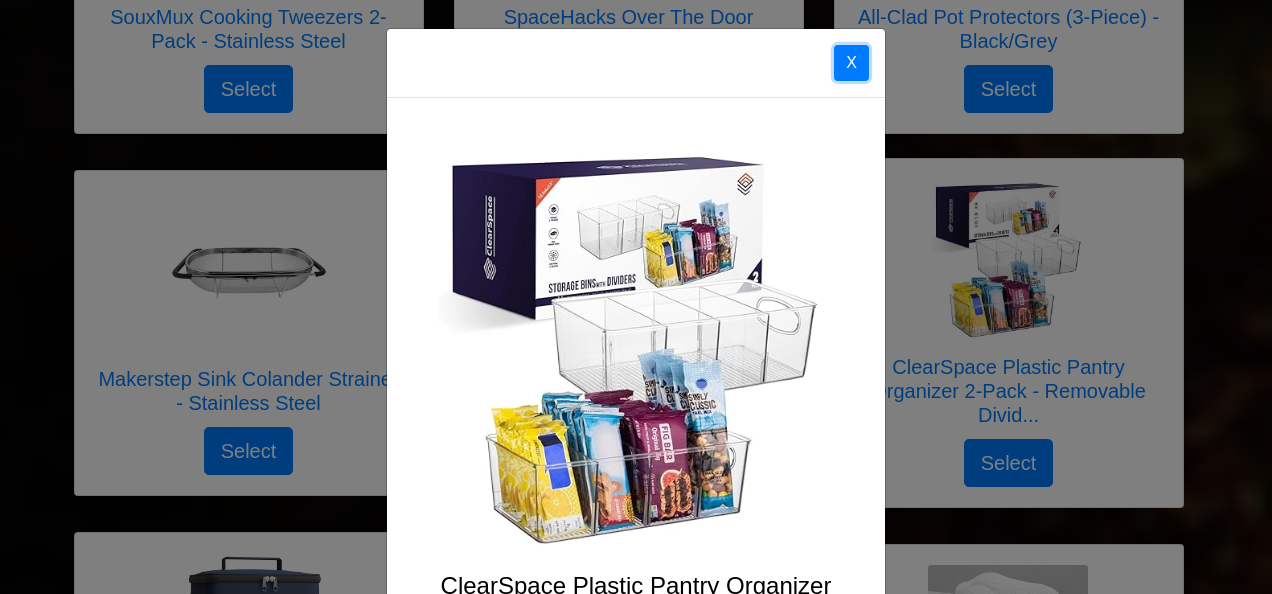 click on "X" at bounding box center (851, 63) 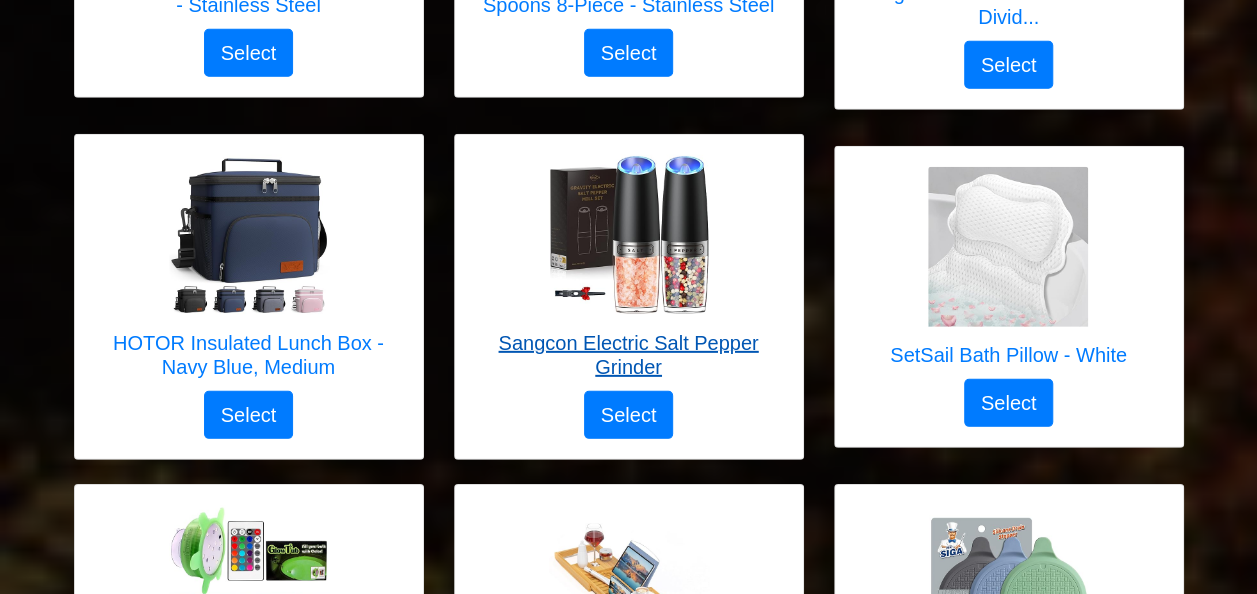 scroll, scrollTop: 6600, scrollLeft: 0, axis: vertical 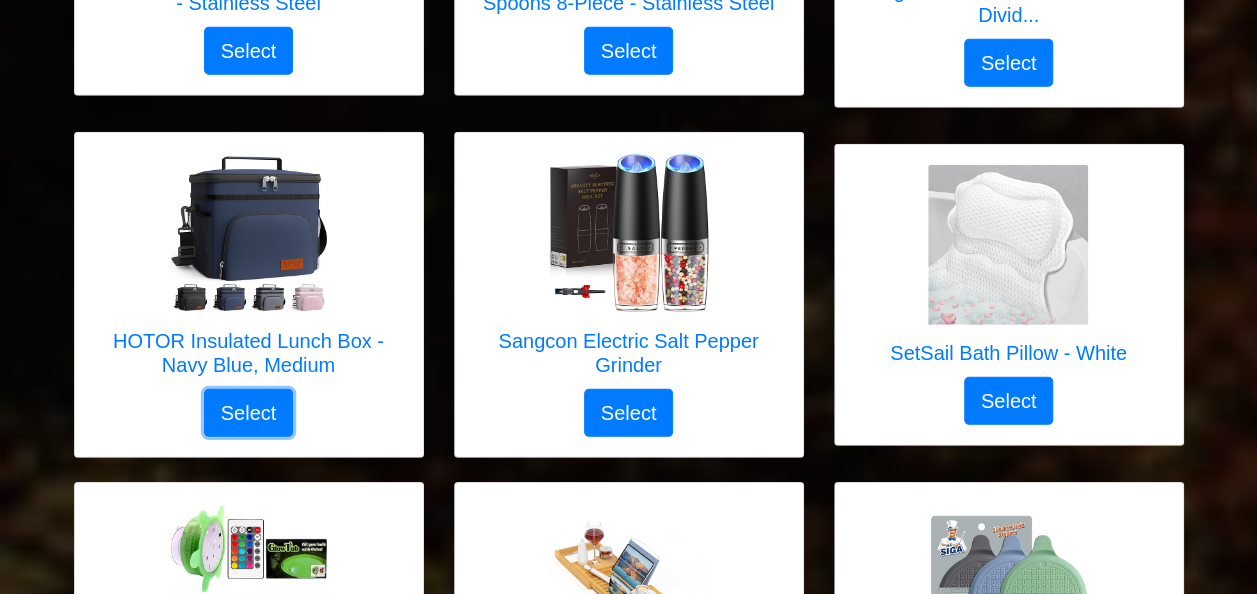 click on "Select" at bounding box center [249, 413] 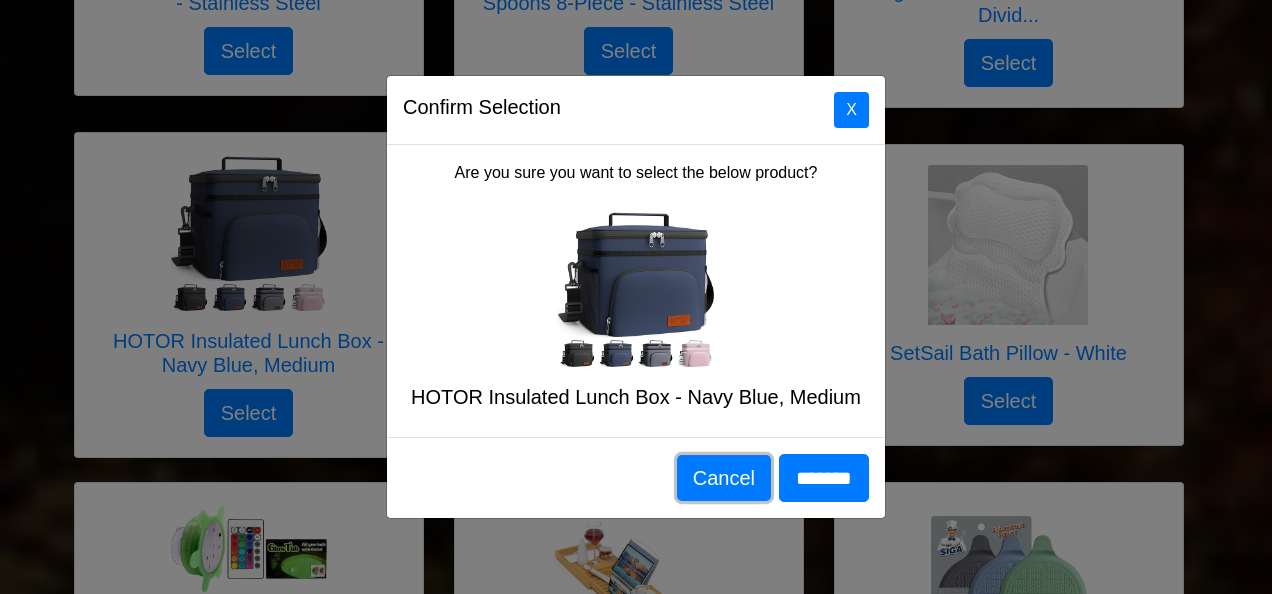 click on "Cancel" at bounding box center (724, 478) 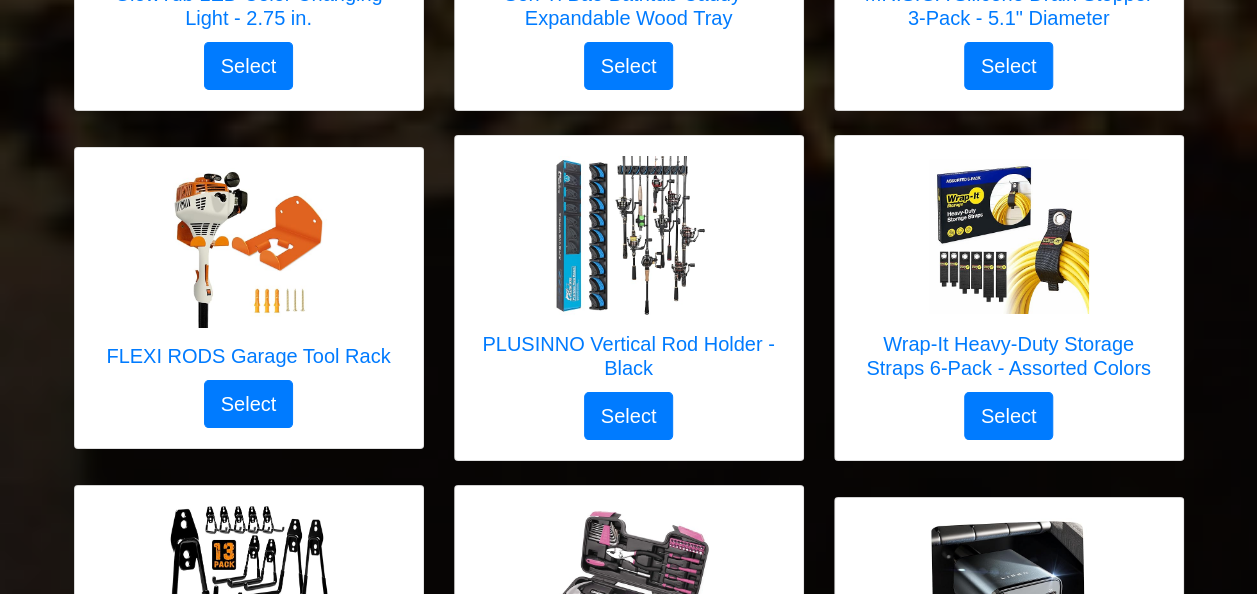scroll, scrollTop: 7300, scrollLeft: 0, axis: vertical 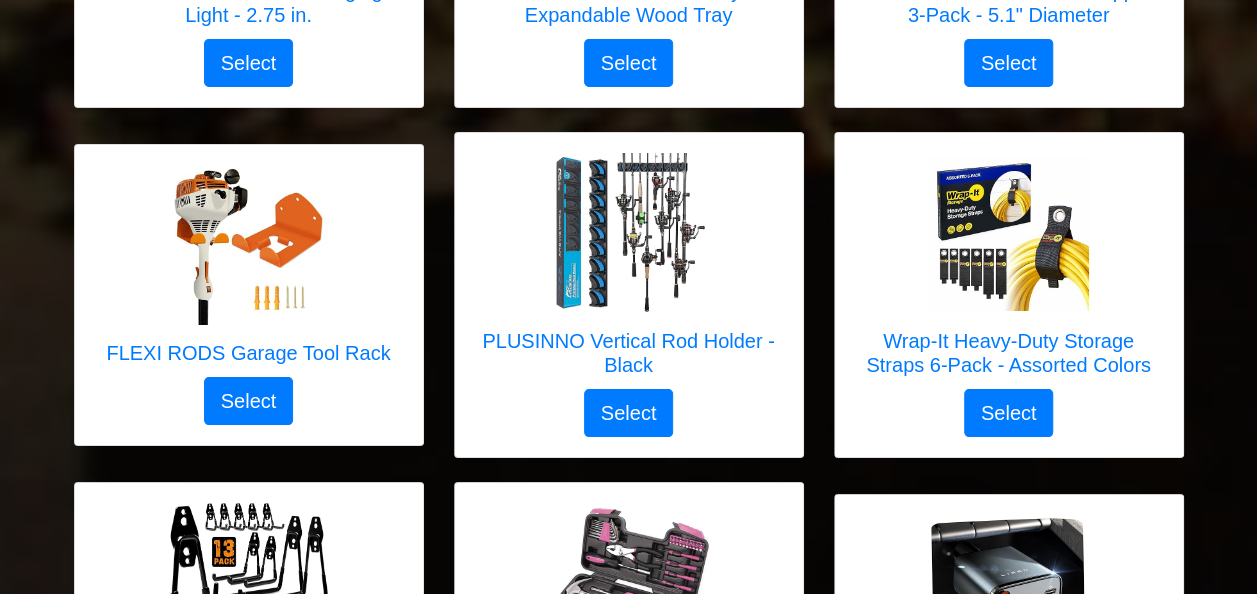 drag, startPoint x: 751, startPoint y: 395, endPoint x: 724, endPoint y: 364, distance: 41.109608 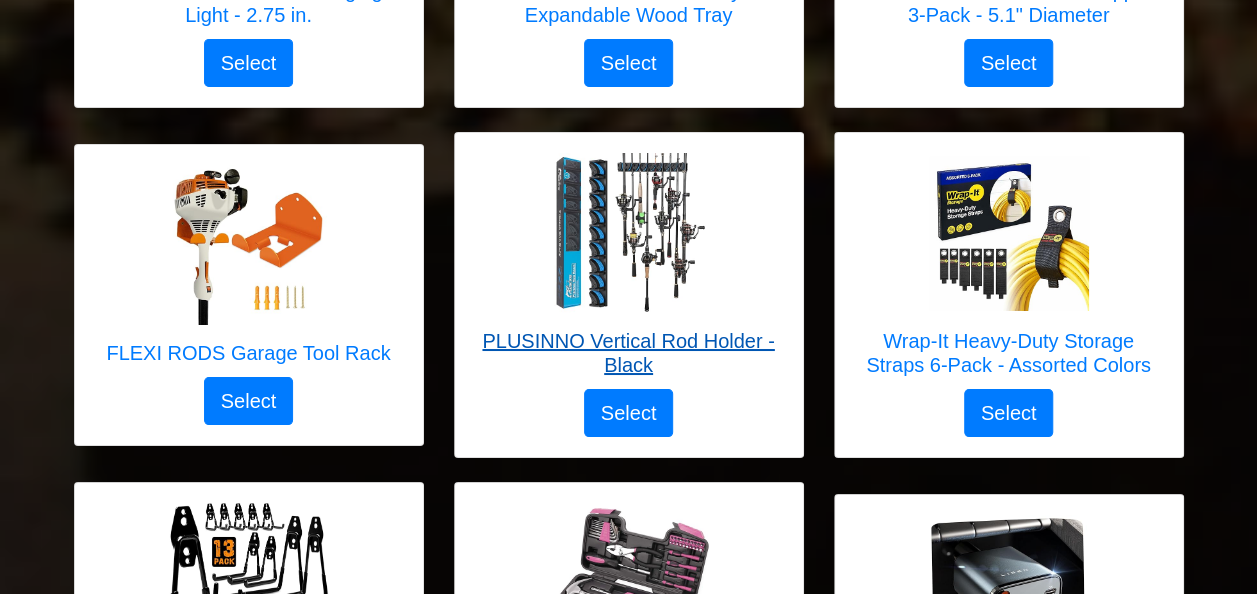 click at bounding box center [629, 233] 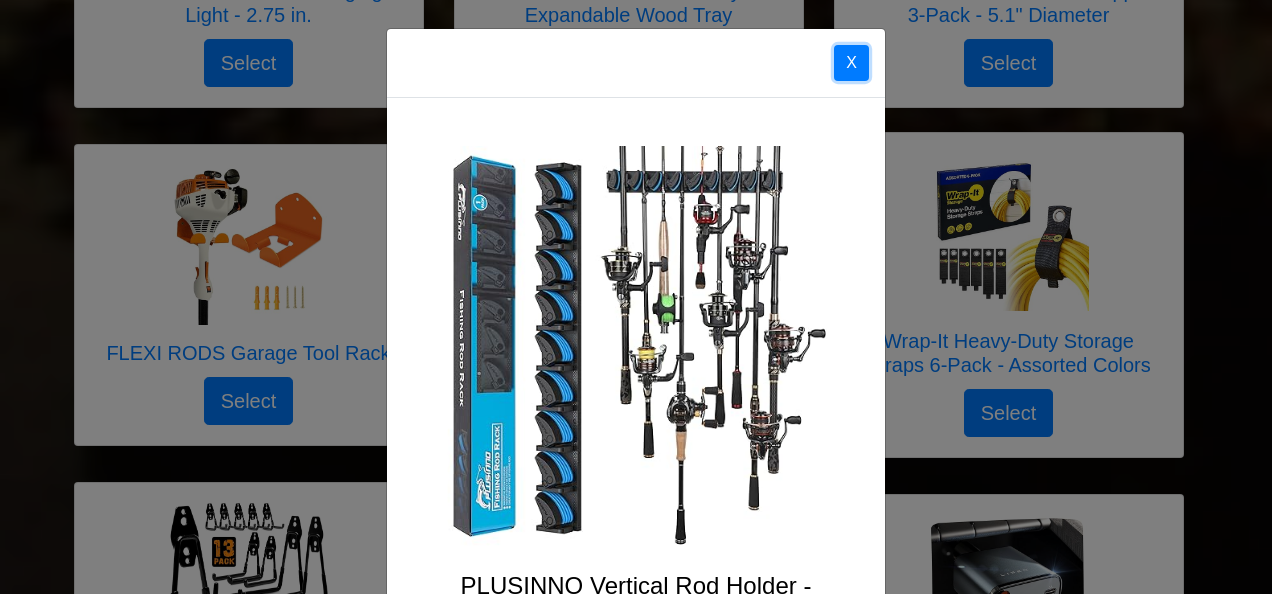 click on "X" at bounding box center (851, 63) 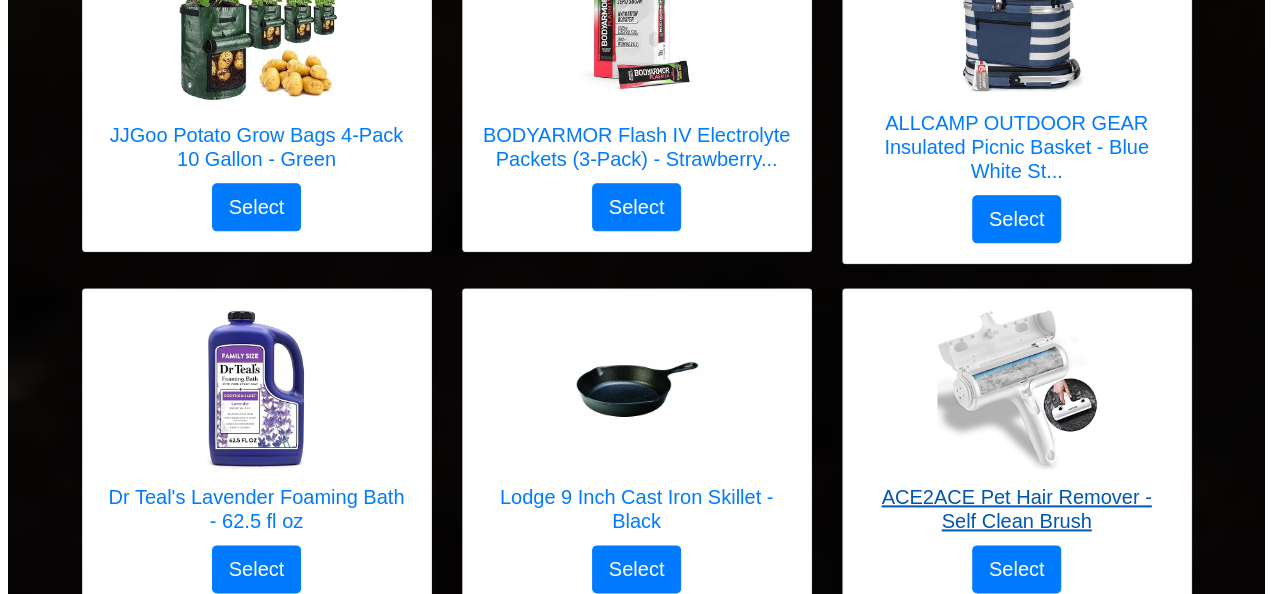scroll, scrollTop: 8600, scrollLeft: 0, axis: vertical 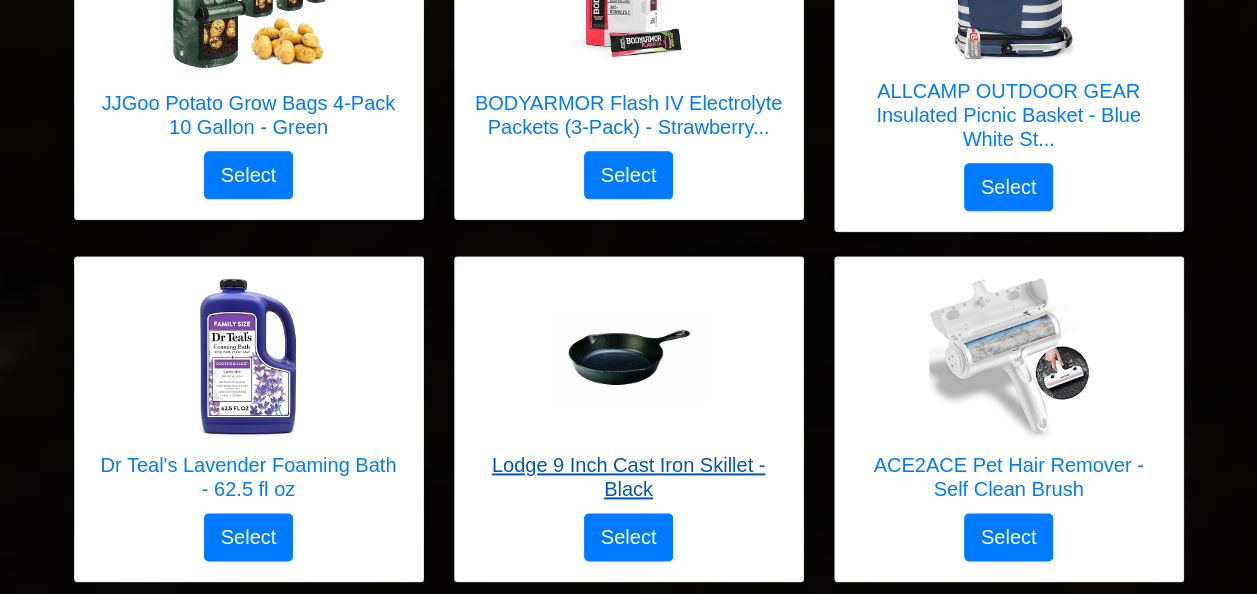 click at bounding box center (629, 357) 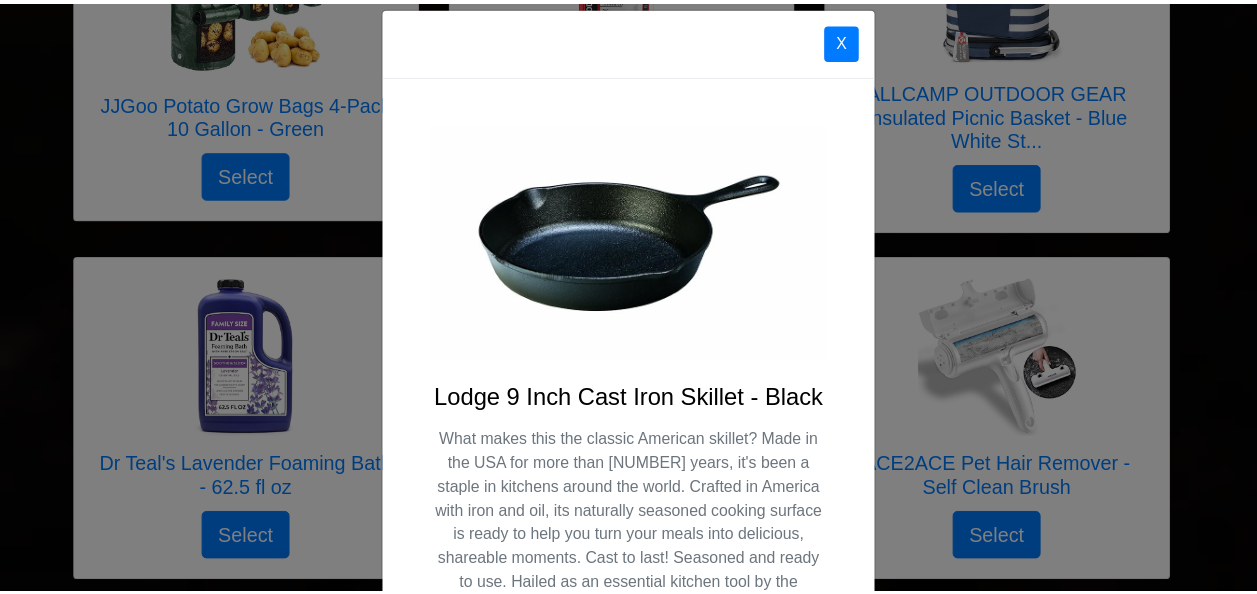 scroll, scrollTop: 0, scrollLeft: 0, axis: both 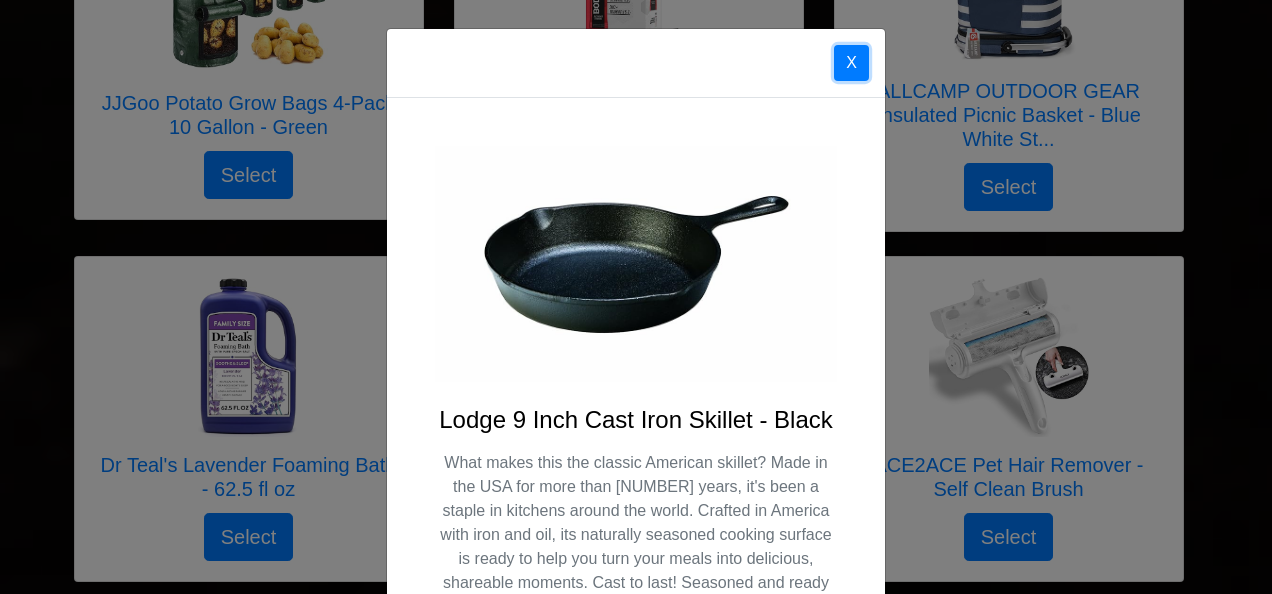 click on "X" at bounding box center (851, 63) 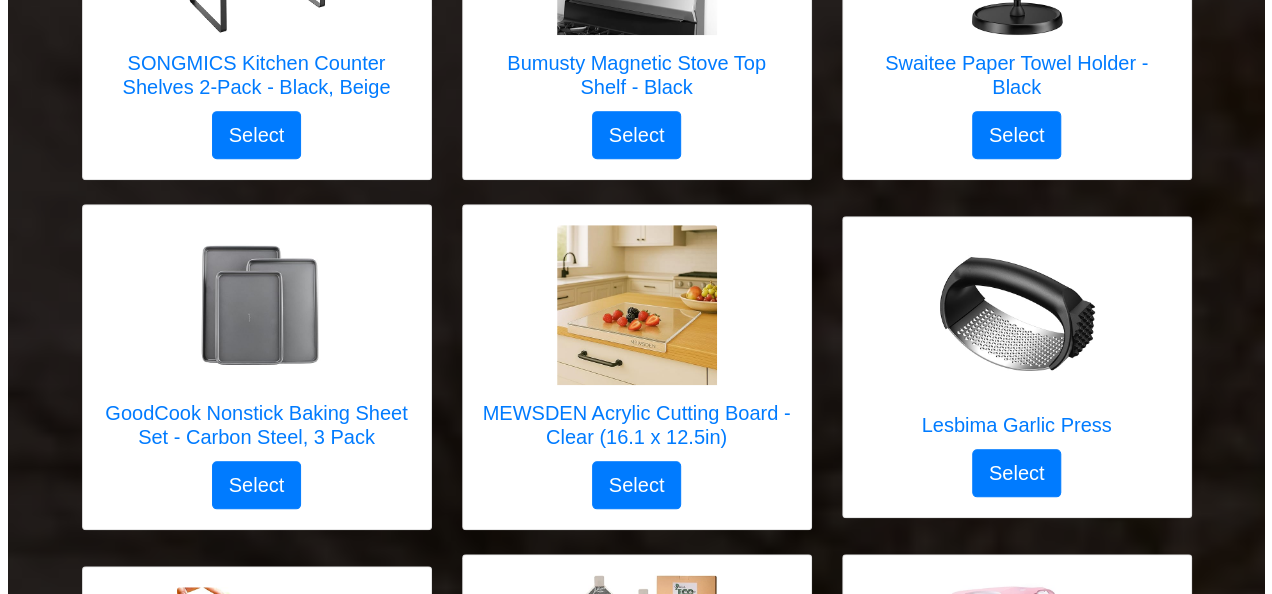 scroll, scrollTop: 4400, scrollLeft: 0, axis: vertical 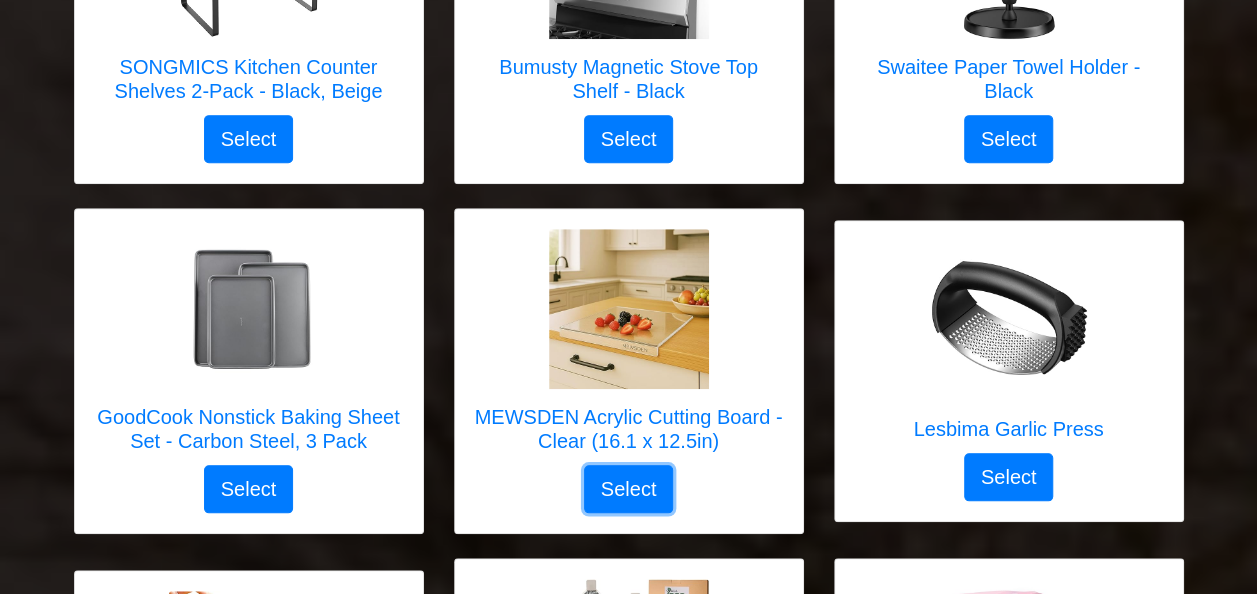 click on "Select" at bounding box center (629, 489) 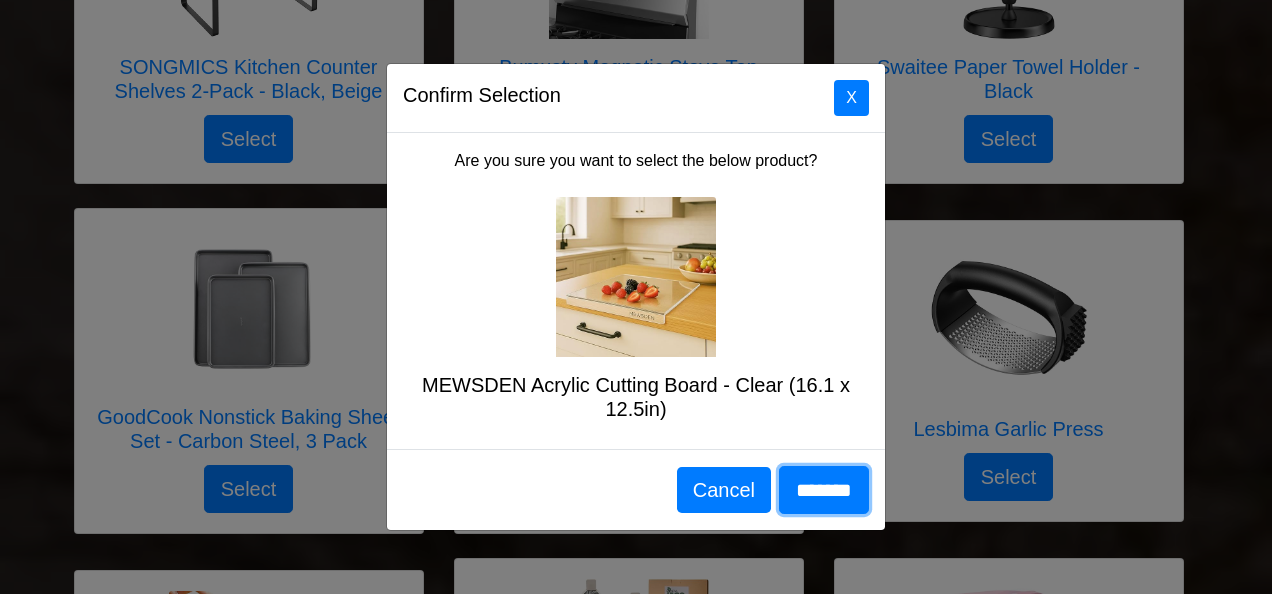 click on "*******" at bounding box center [824, 490] 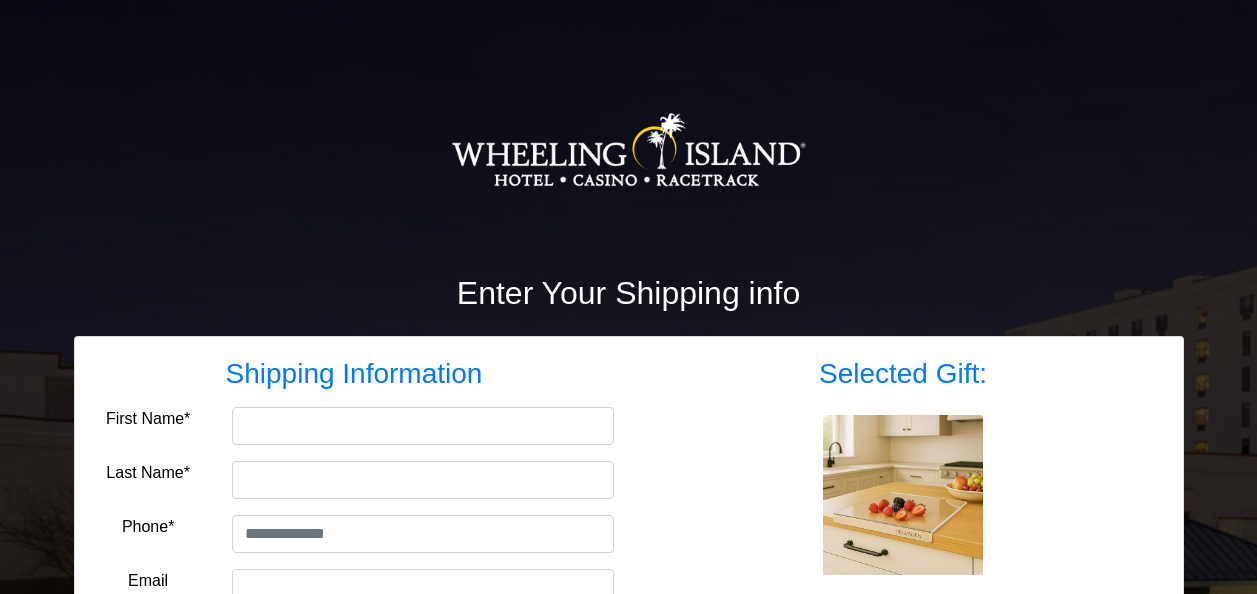 scroll, scrollTop: 0, scrollLeft: 0, axis: both 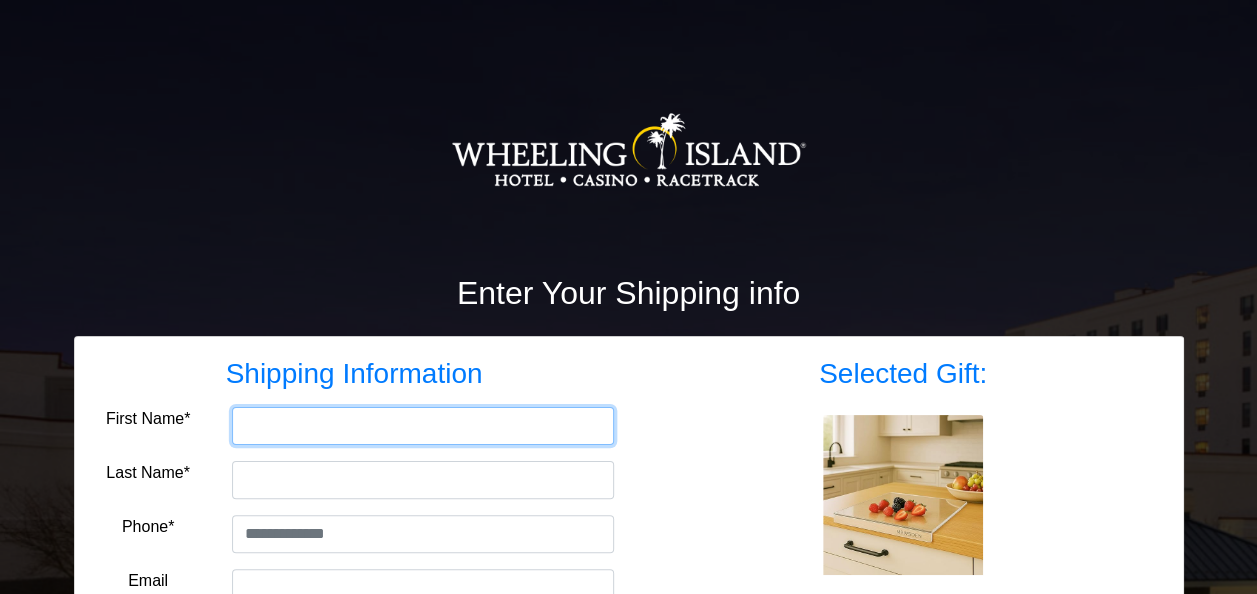 click on "First Name*" at bounding box center [423, 426] 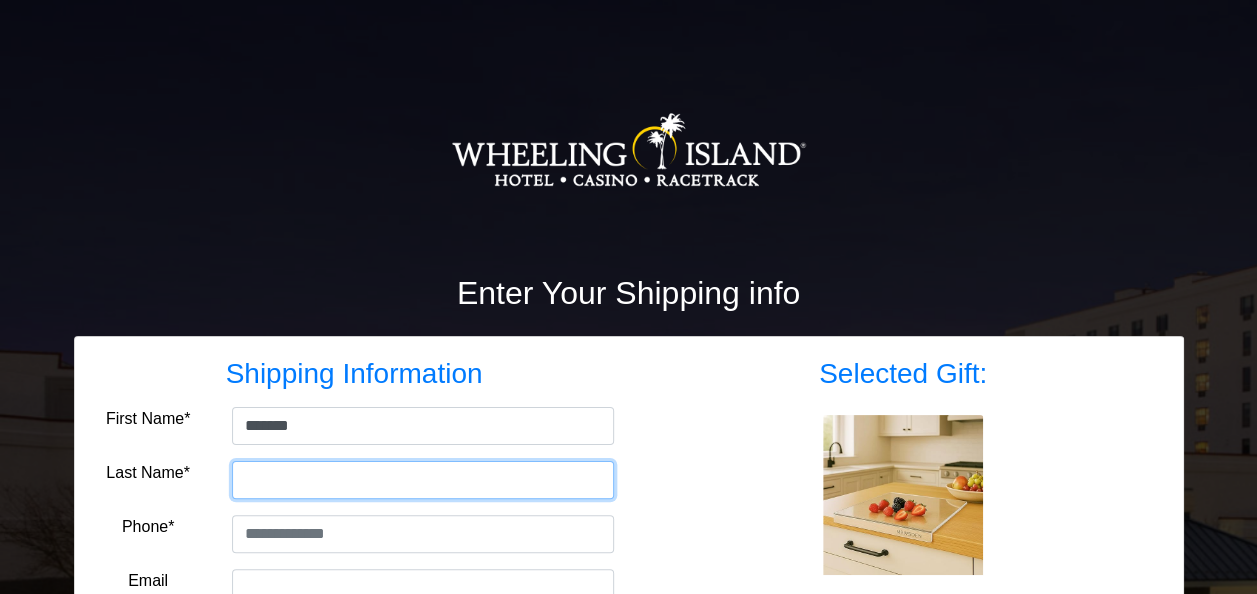 type on "********" 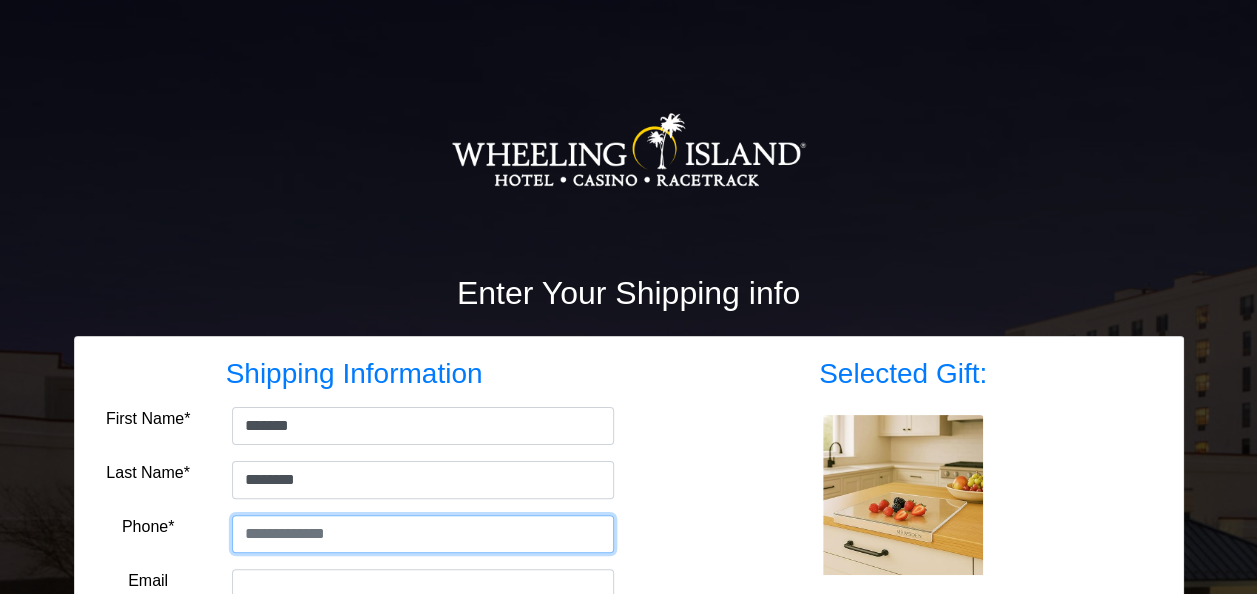 type on "**********" 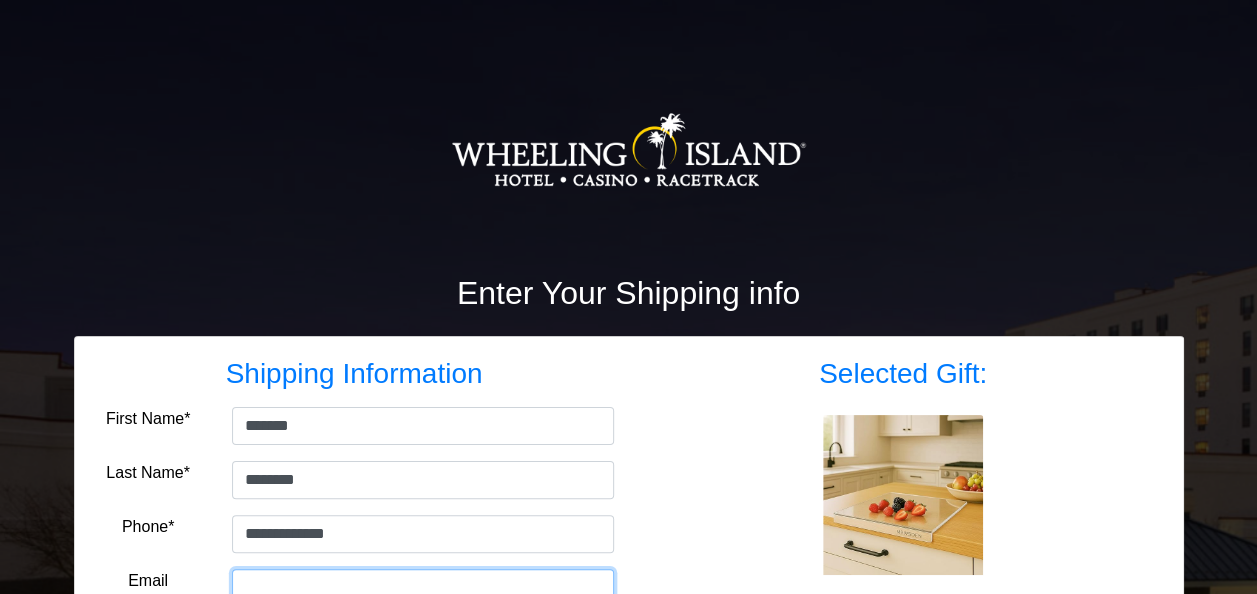 type on "**********" 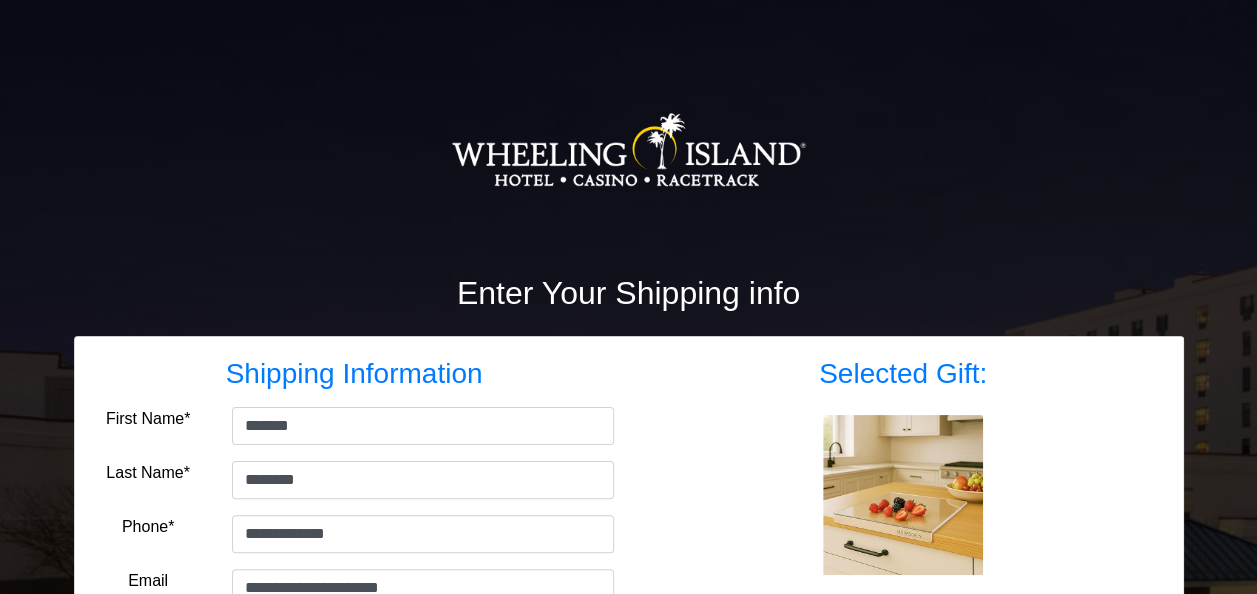 type on "**********" 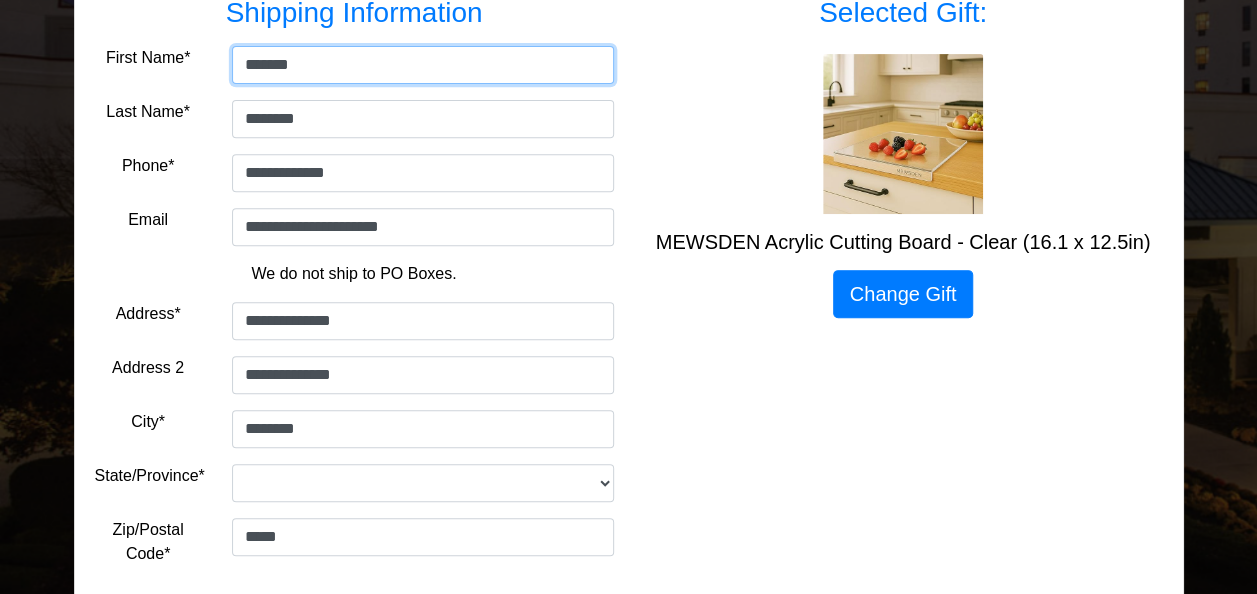 scroll, scrollTop: 400, scrollLeft: 0, axis: vertical 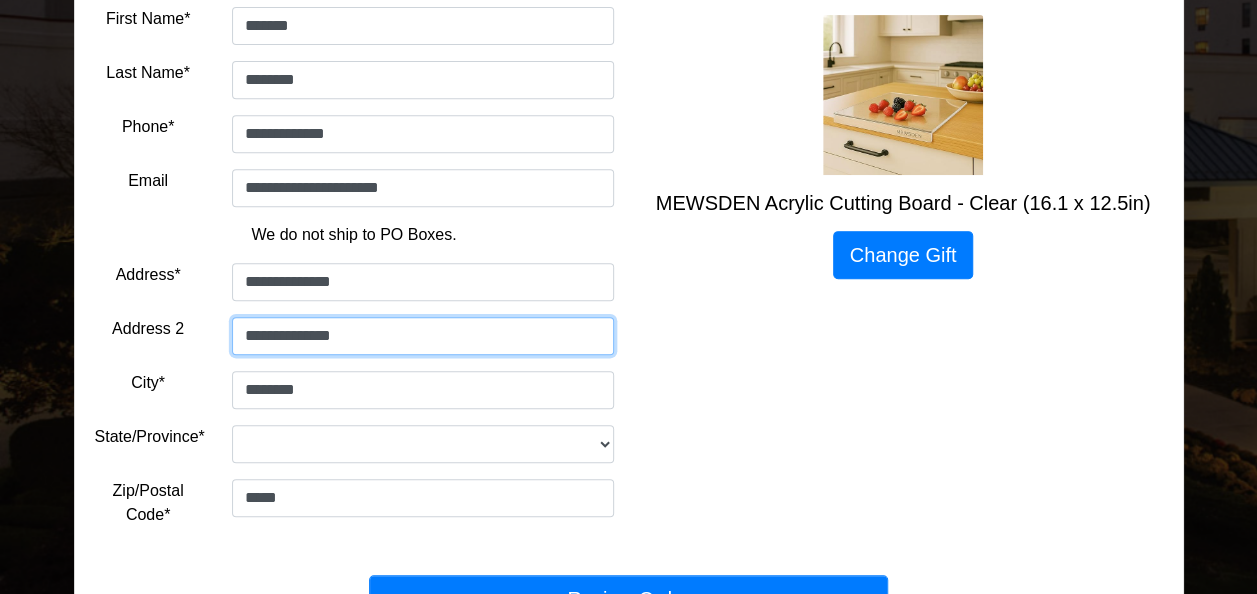 drag, startPoint x: 368, startPoint y: 343, endPoint x: 232, endPoint y: 353, distance: 136.36716 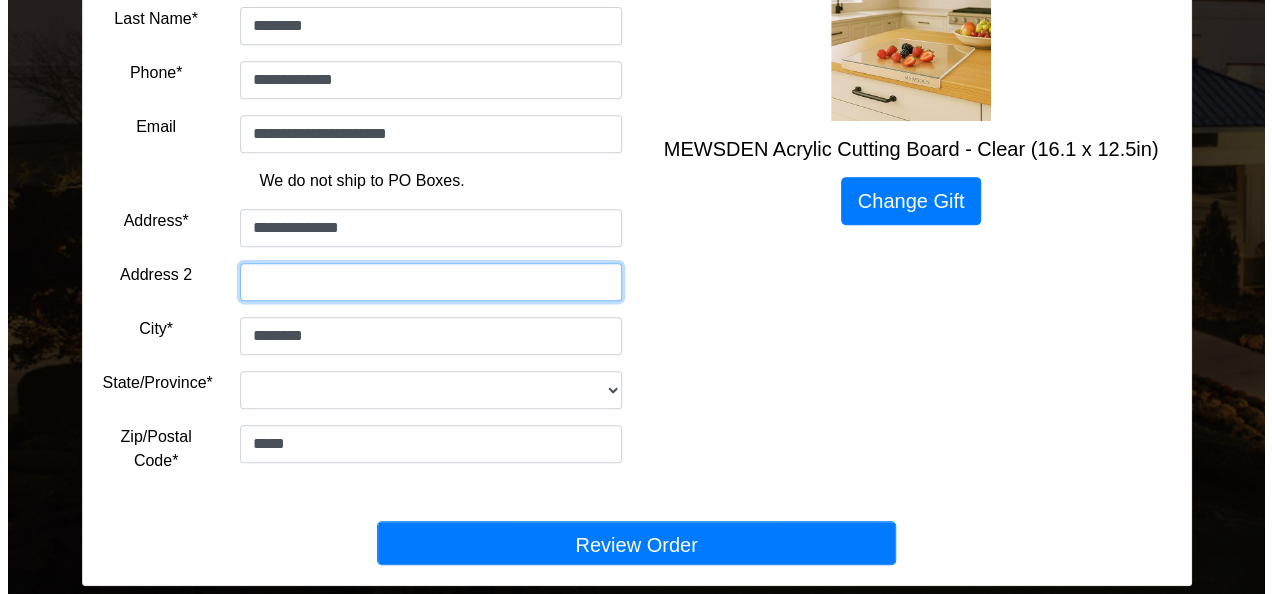 scroll, scrollTop: 493, scrollLeft: 0, axis: vertical 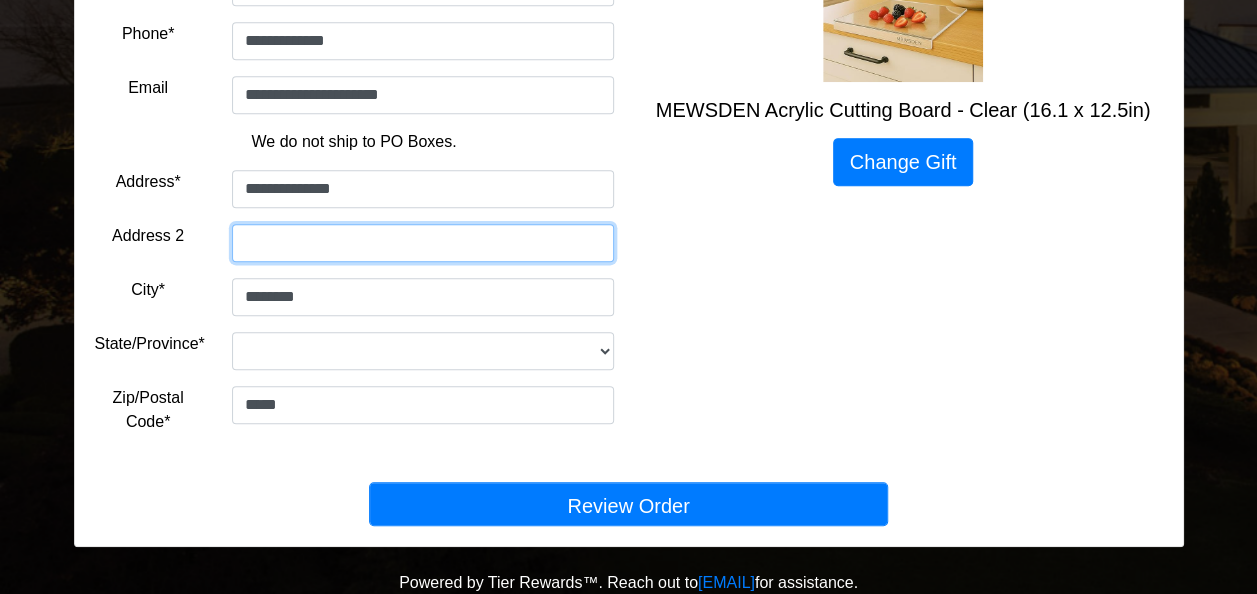 type 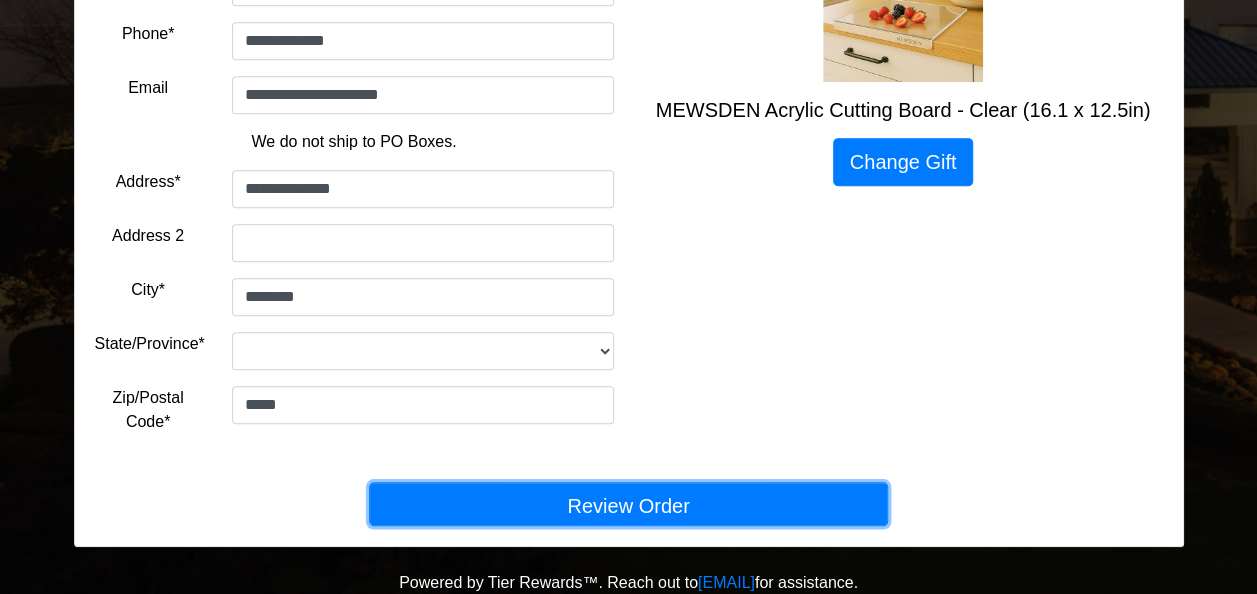 click on "Review Order" at bounding box center (628, 504) 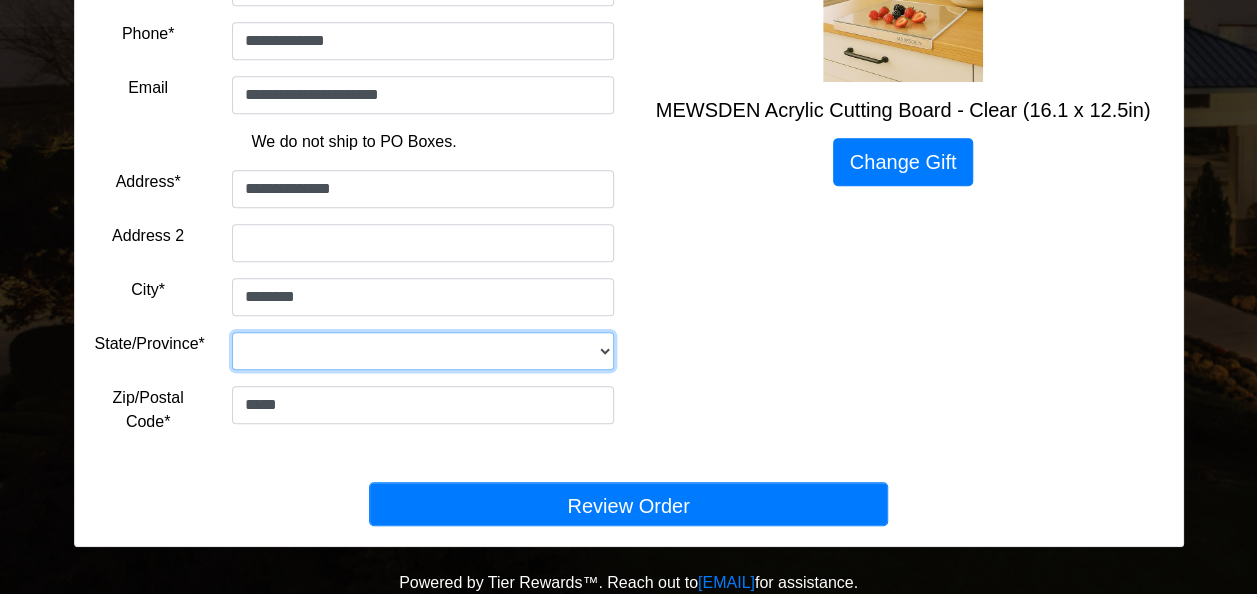 click on "**********" at bounding box center [423, 351] 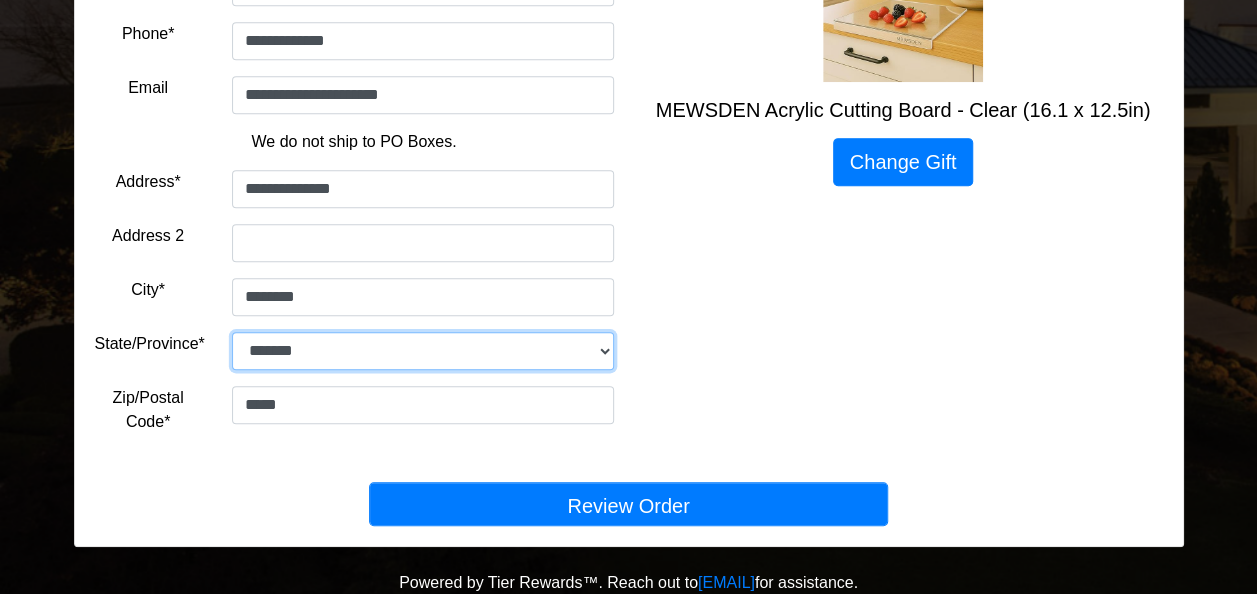 click on "**********" at bounding box center (423, 351) 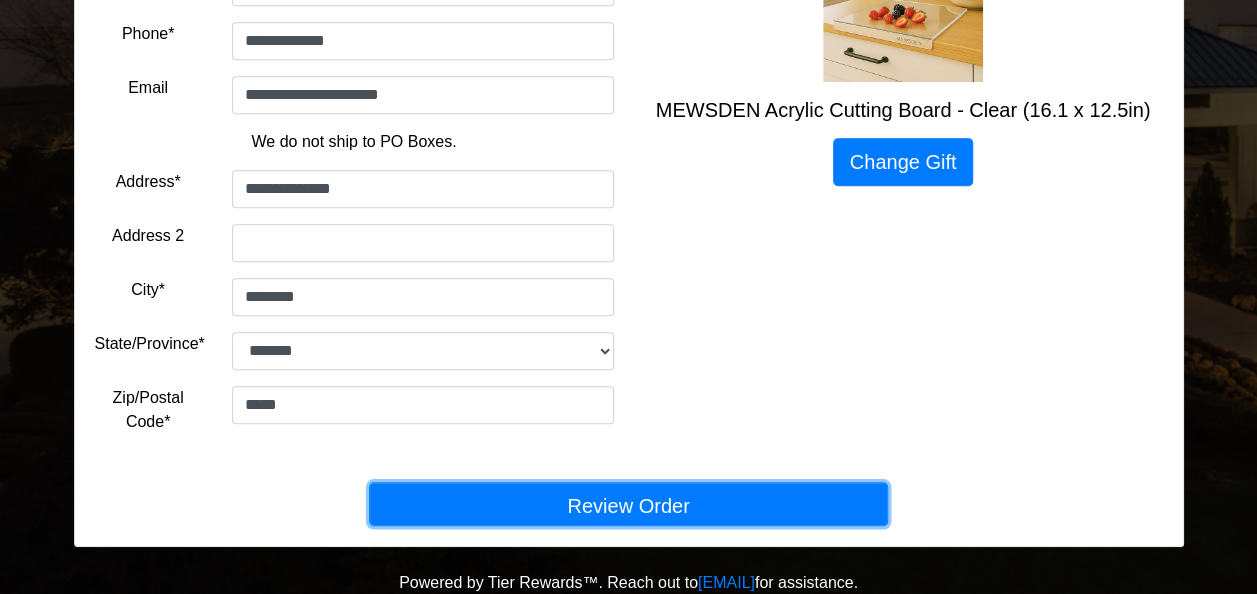 click on "Review Order" at bounding box center [628, 504] 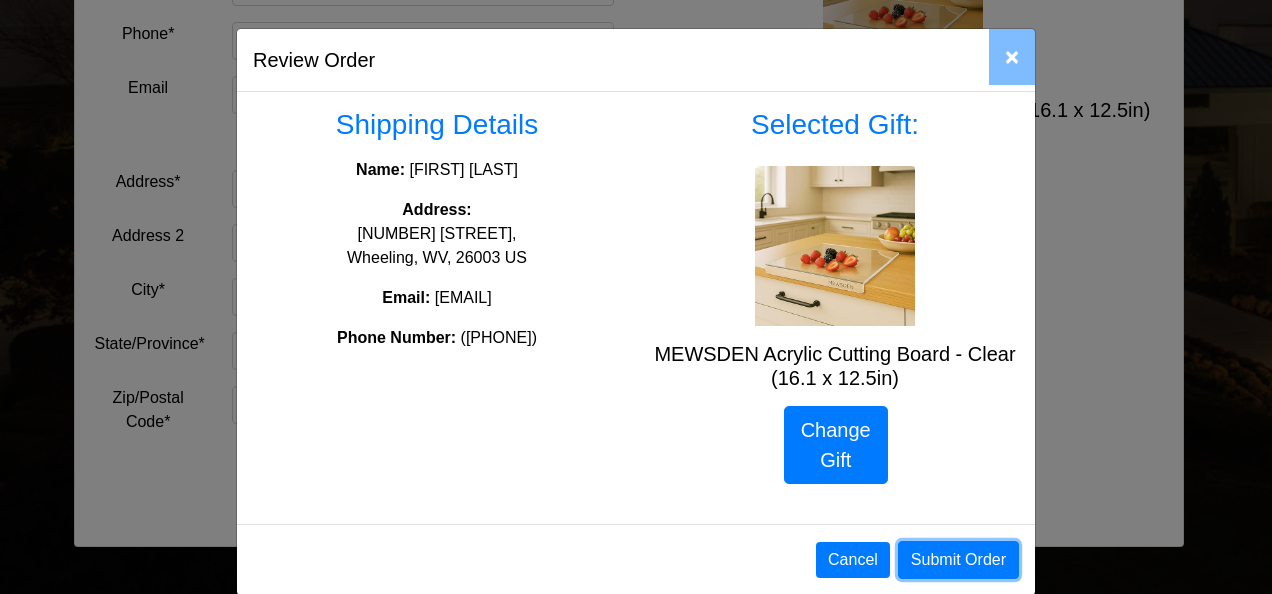 click on "Submit Order" at bounding box center (958, 560) 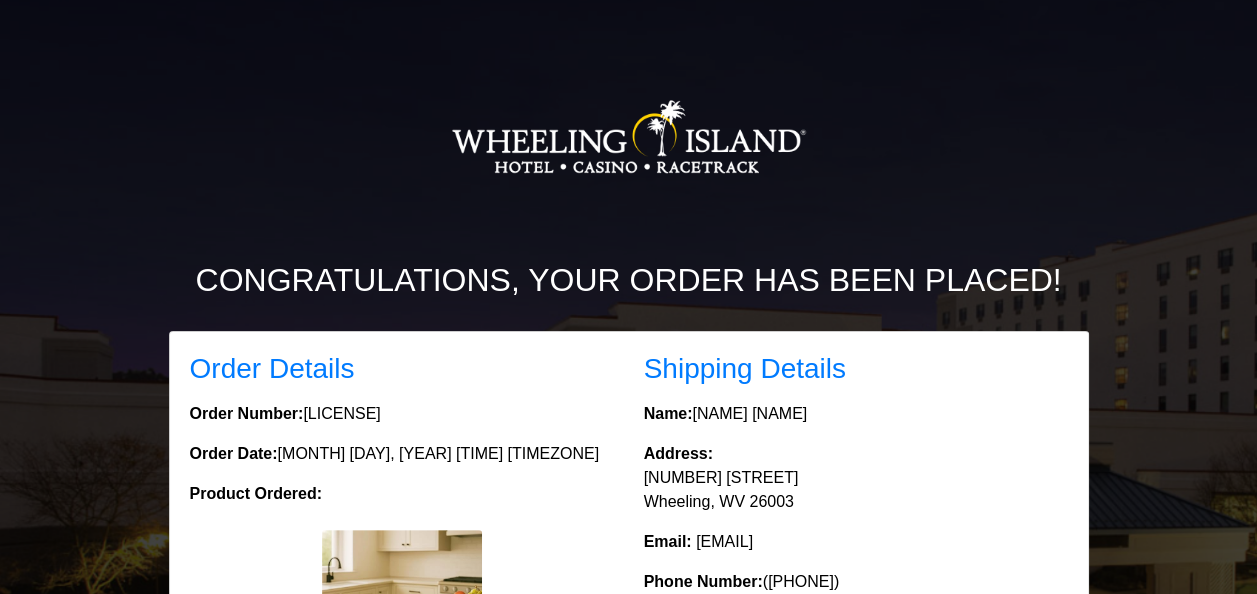 scroll, scrollTop: 0, scrollLeft: 0, axis: both 